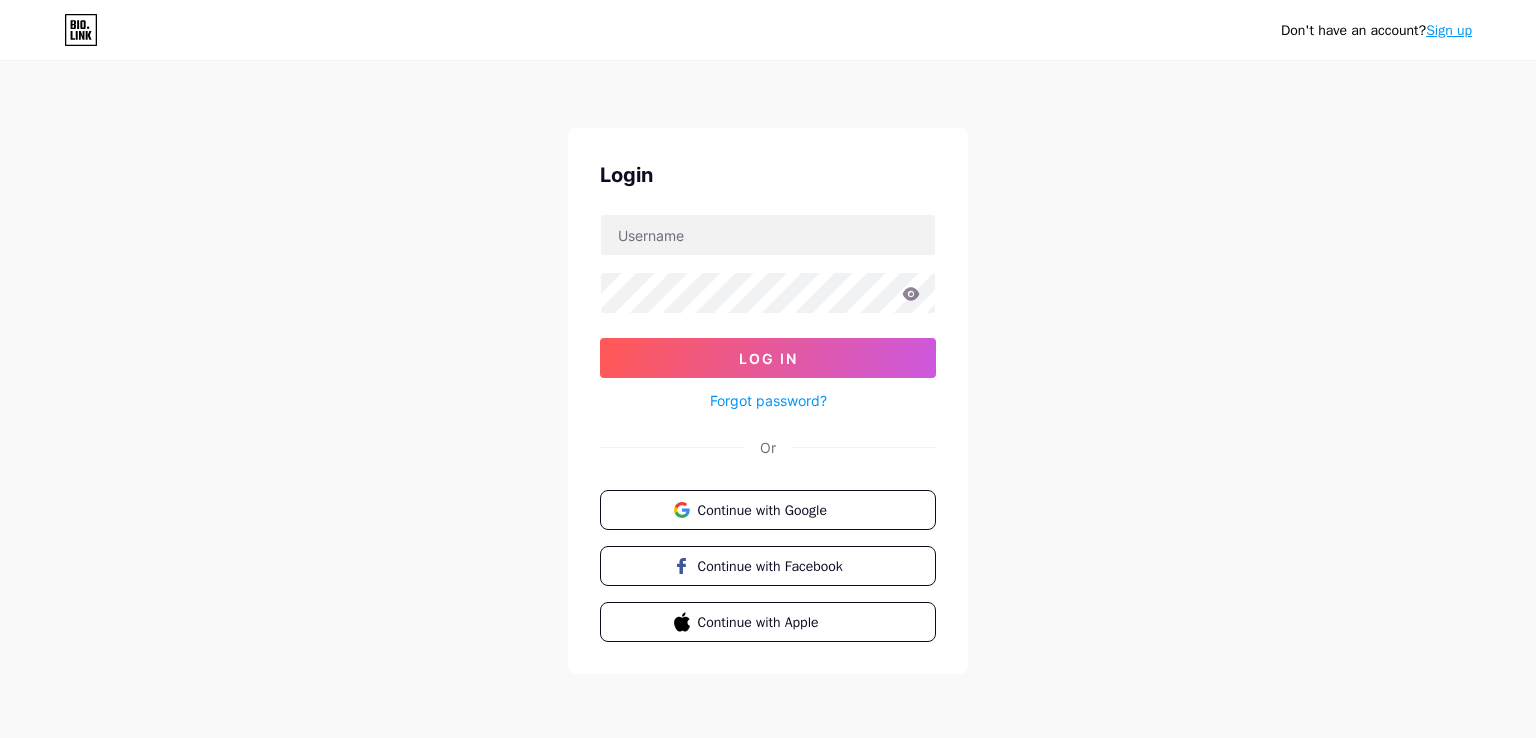 scroll, scrollTop: 0, scrollLeft: 0, axis: both 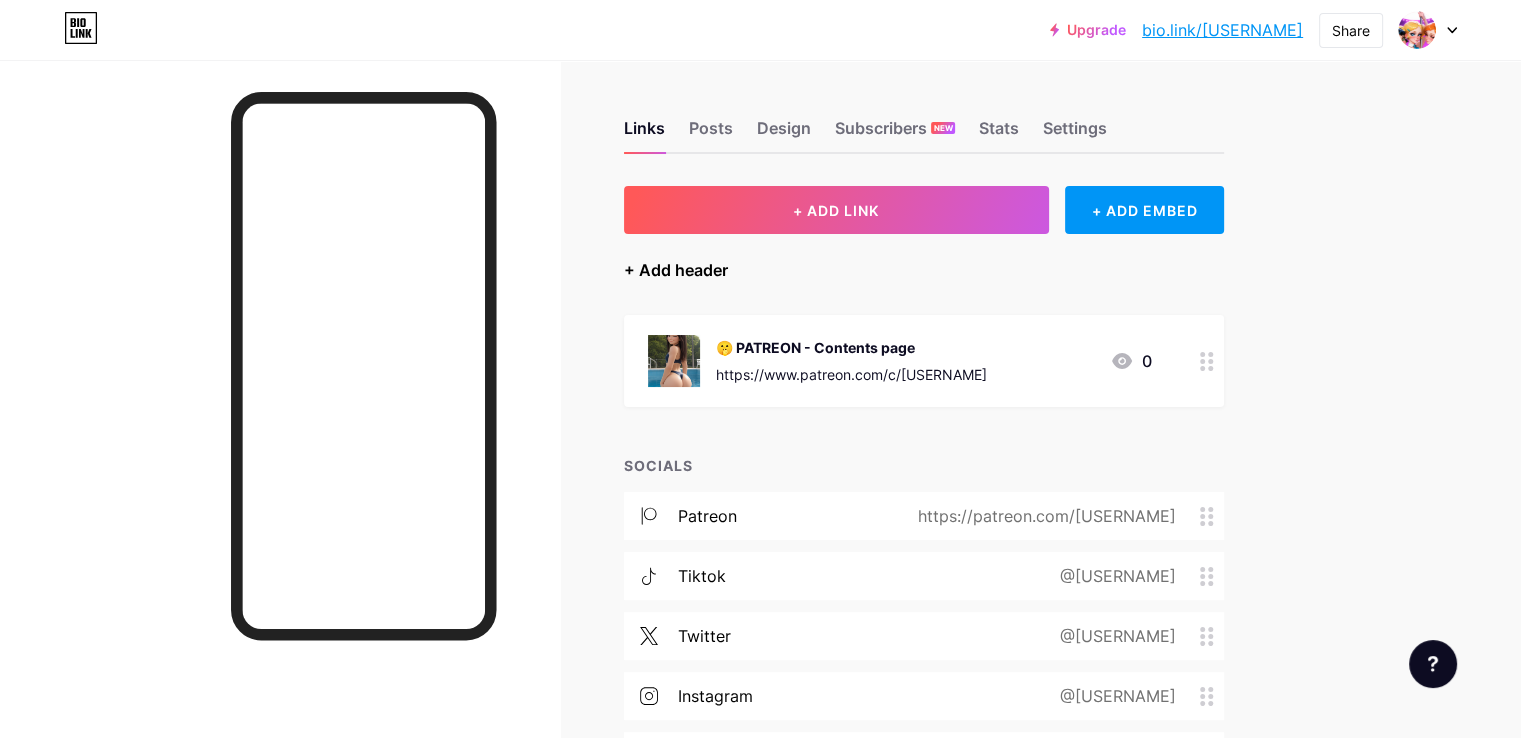 click on "+ Add header" at bounding box center [676, 270] 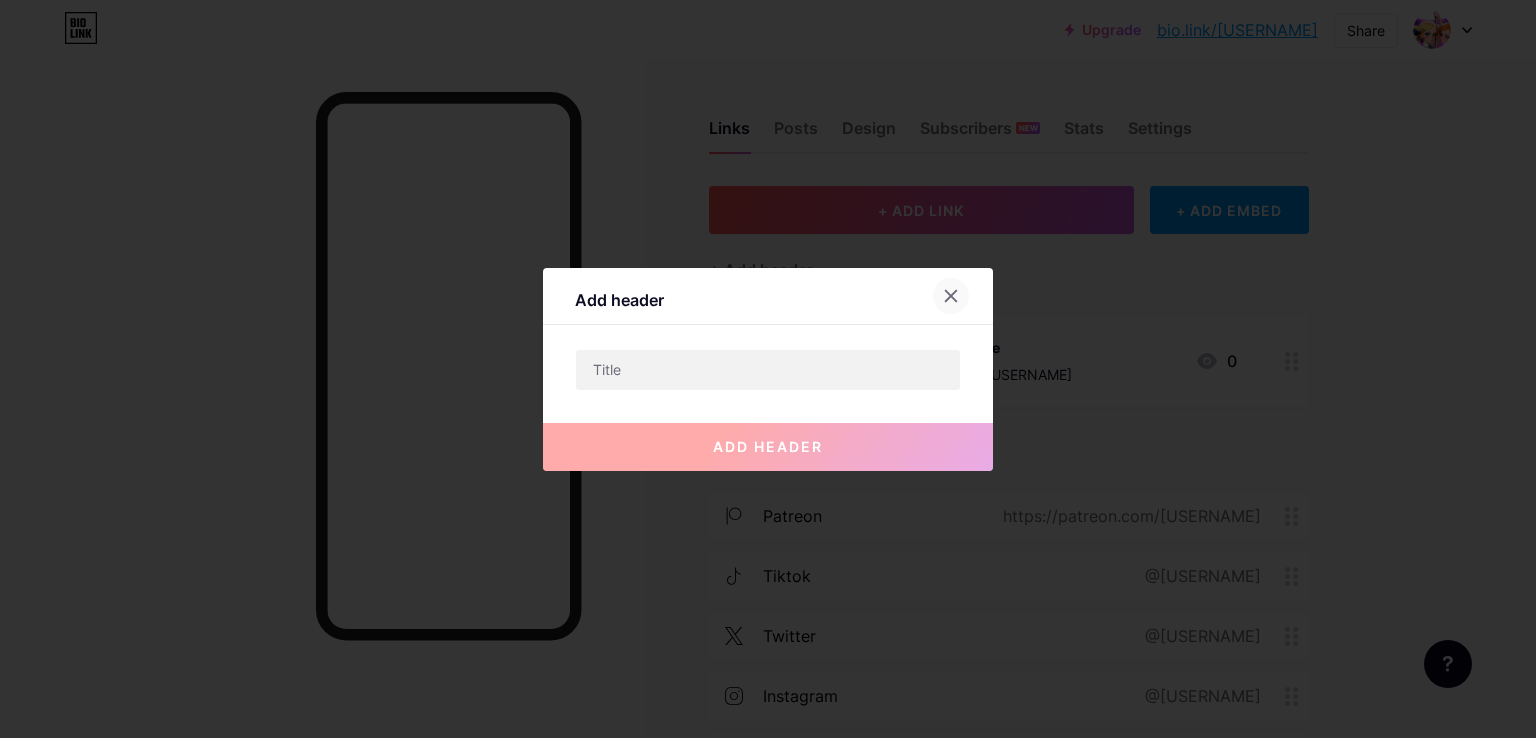 click at bounding box center (951, 296) 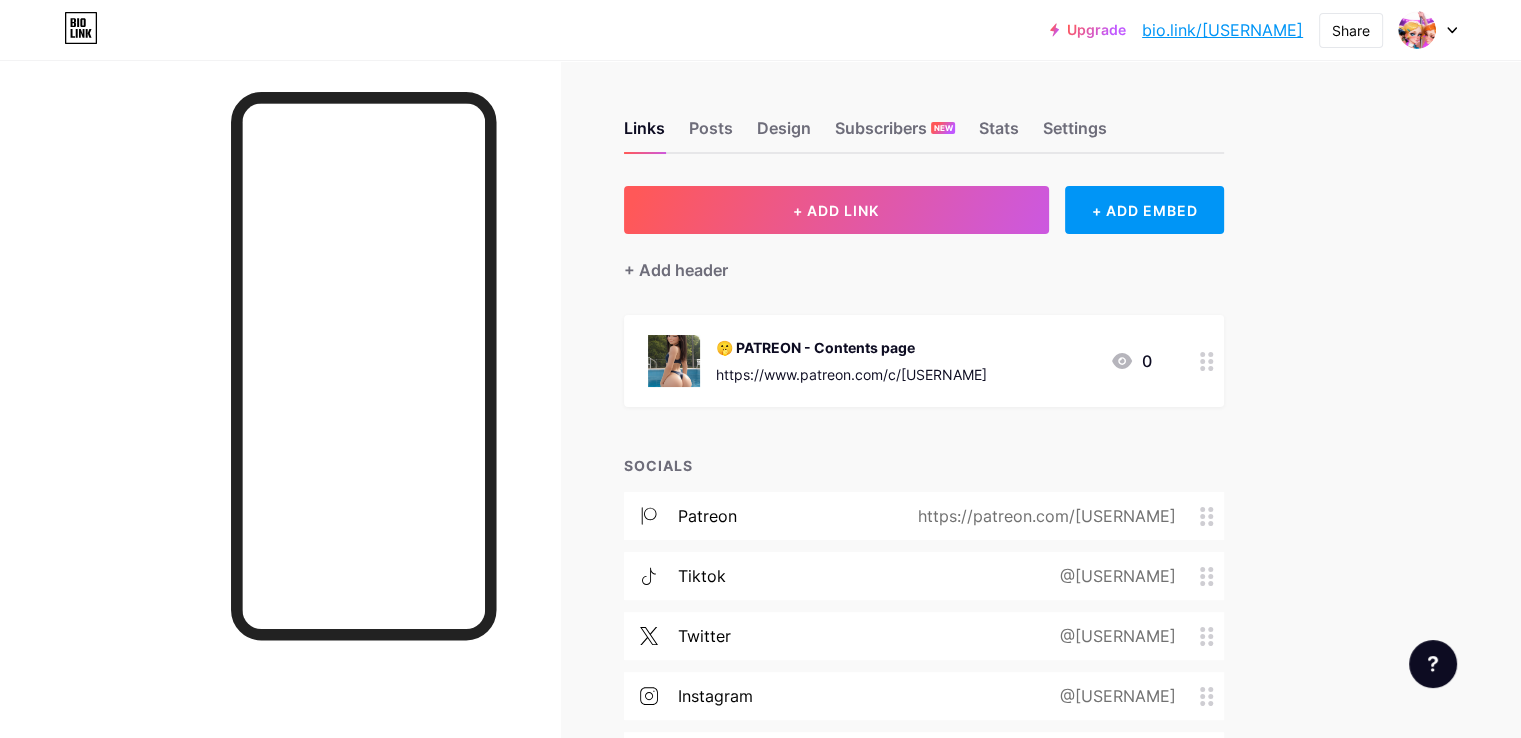 click on "🤫 PATREON - Contents page
https://www.patreon.com/c/[USERNAME]
0" at bounding box center (900, 361) 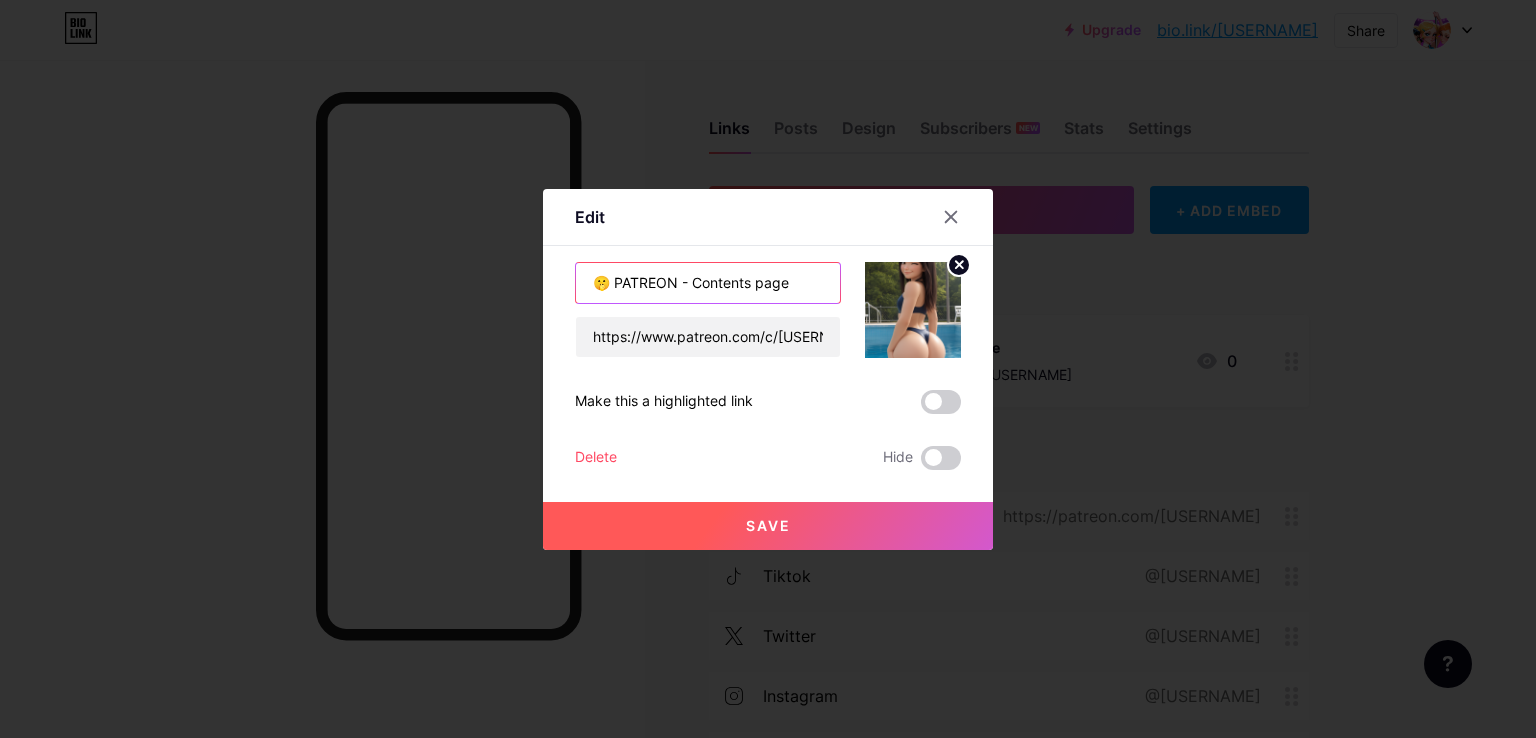 drag, startPoint x: 798, startPoint y: 282, endPoint x: 608, endPoint y: 273, distance: 190.21304 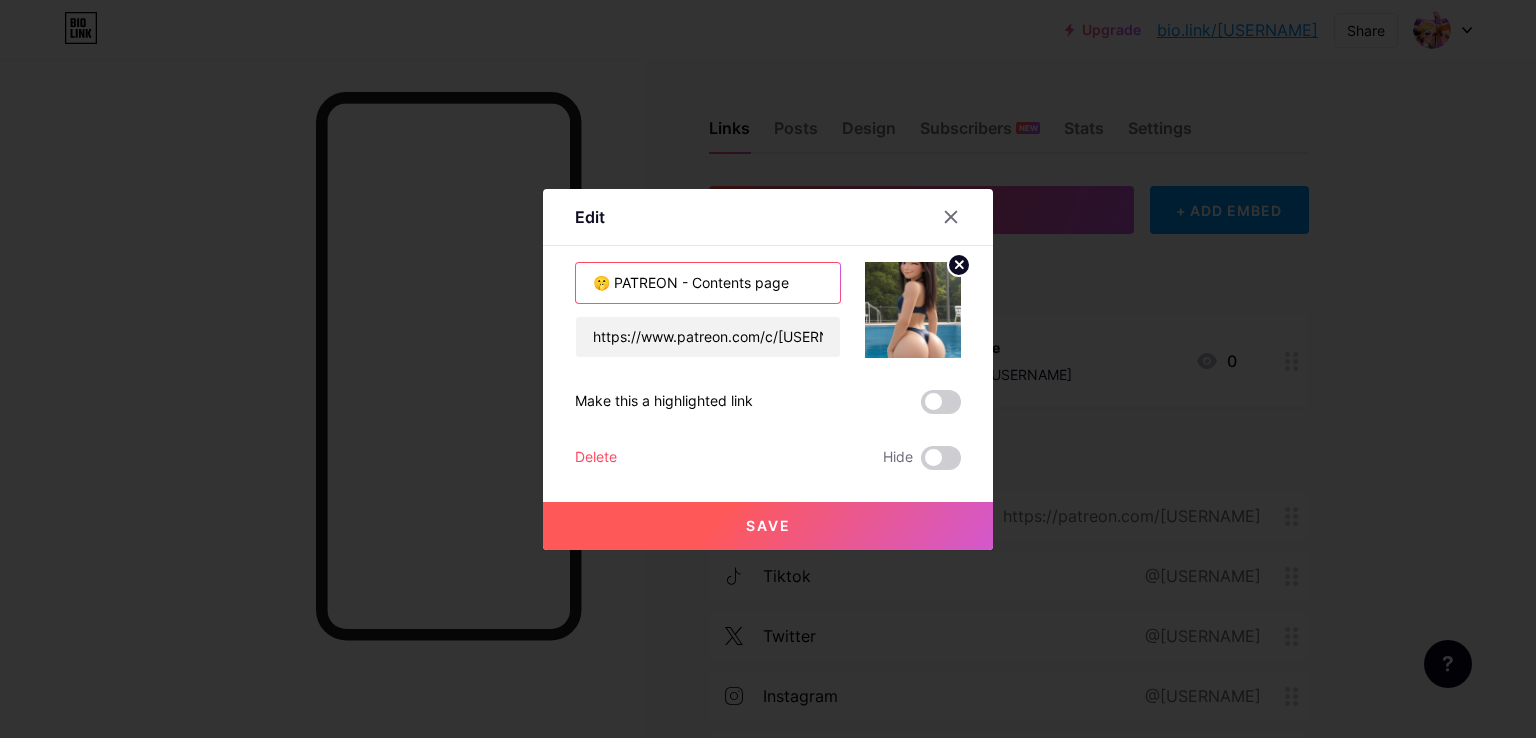 click on "🤫 PATREON - Contents page" at bounding box center (708, 283) 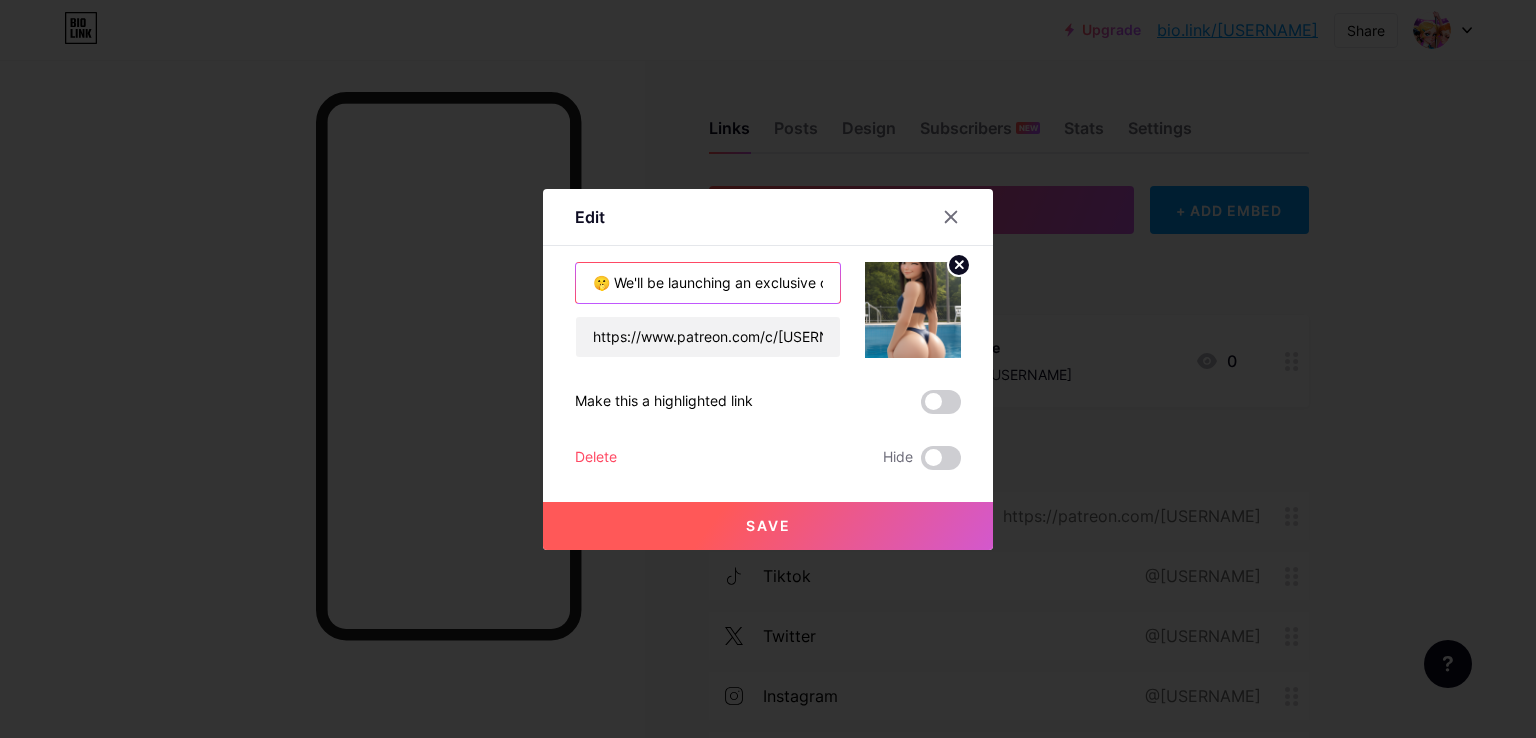 scroll, scrollTop: 0, scrollLeft: 216, axis: horizontal 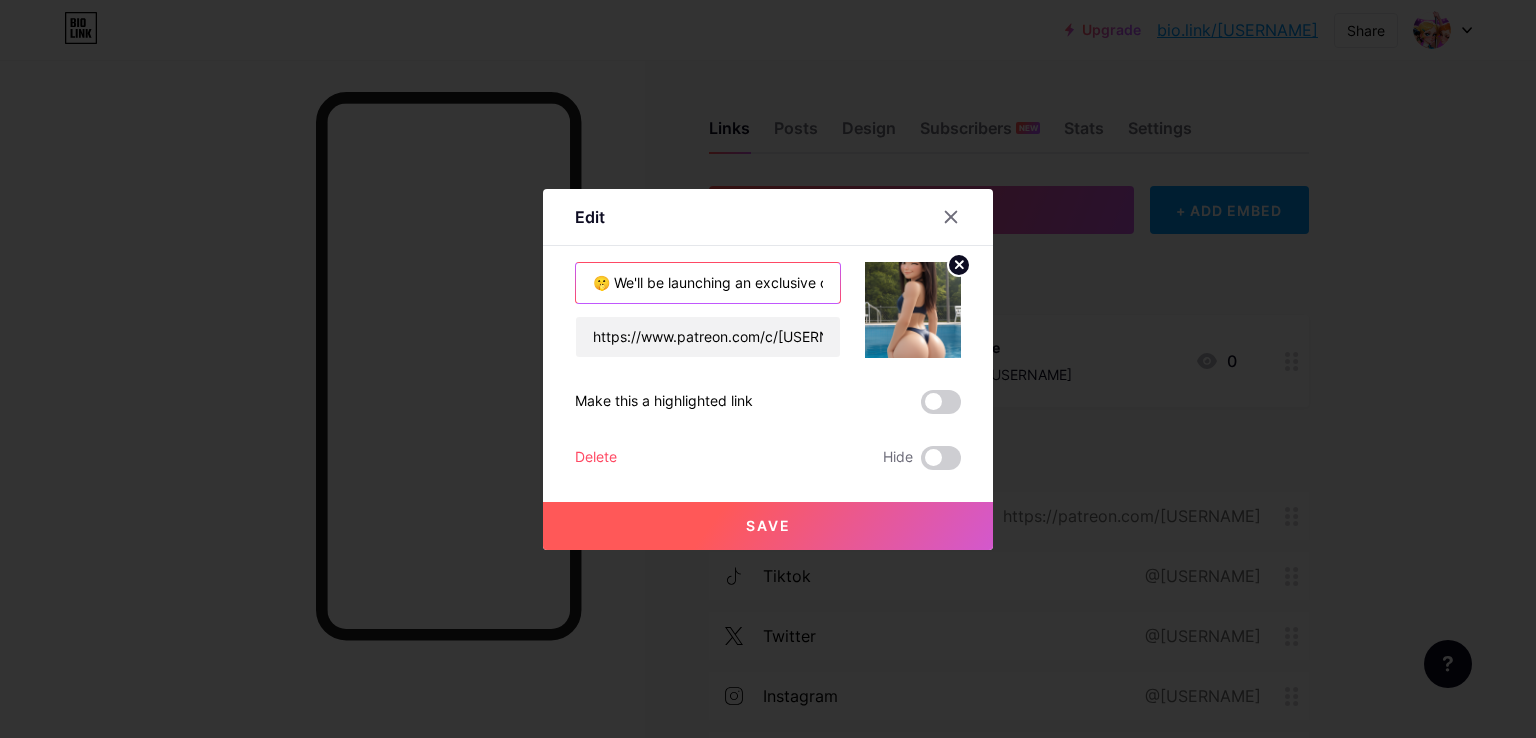 type on "🤫 We'll be launching an exclusive content page soon! Don't miss it!" 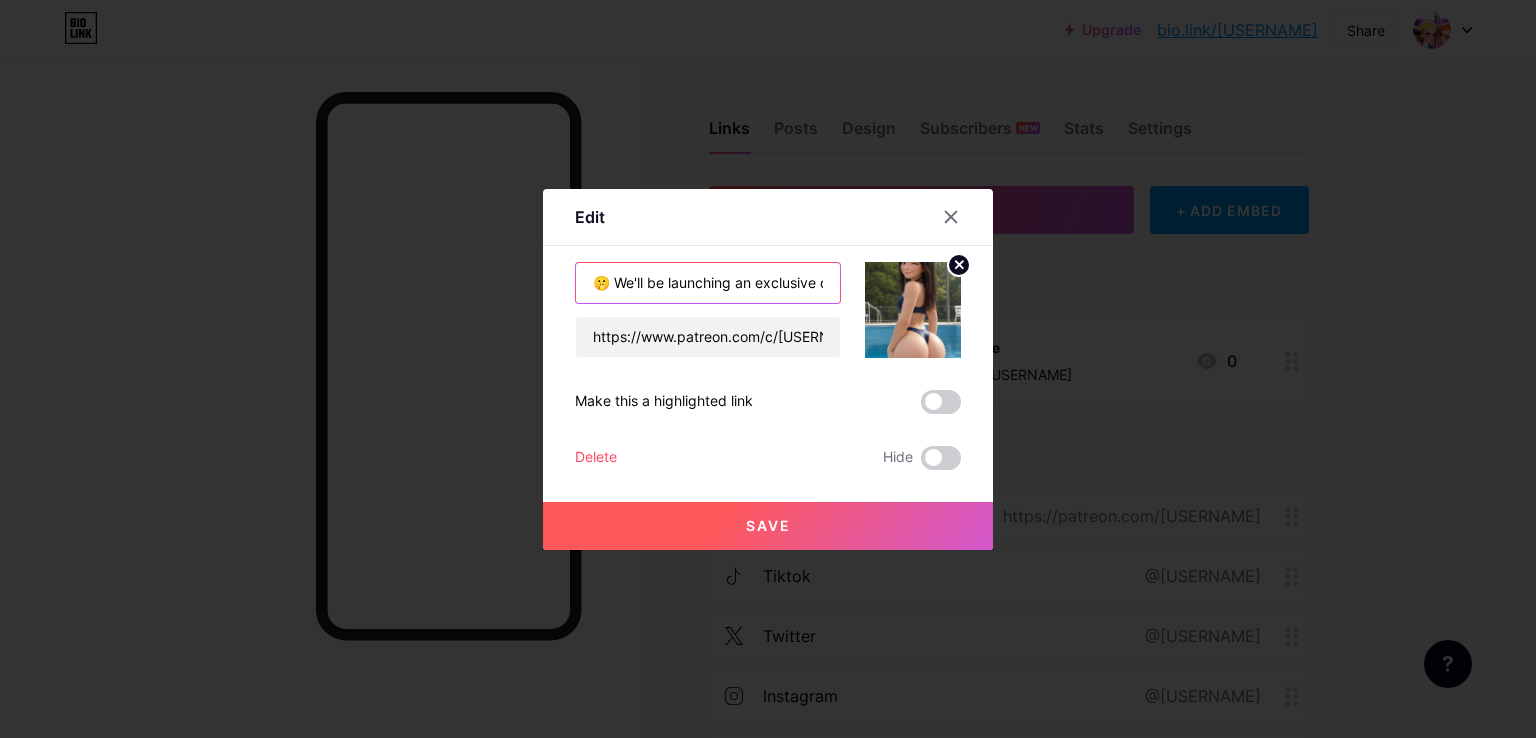 scroll, scrollTop: 0, scrollLeft: 216, axis: horizontal 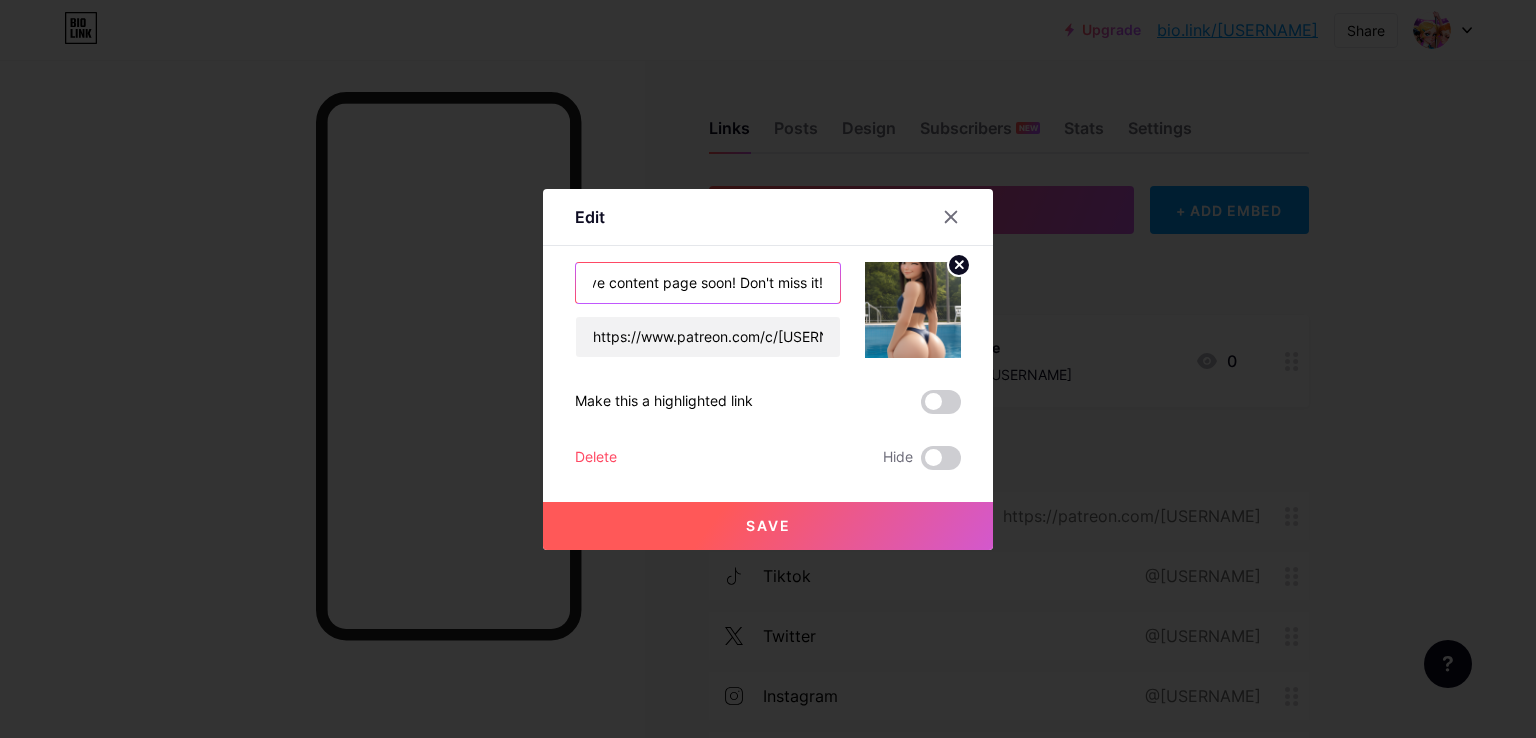 drag, startPoint x: 638, startPoint y: 287, endPoint x: 865, endPoint y: 287, distance: 227 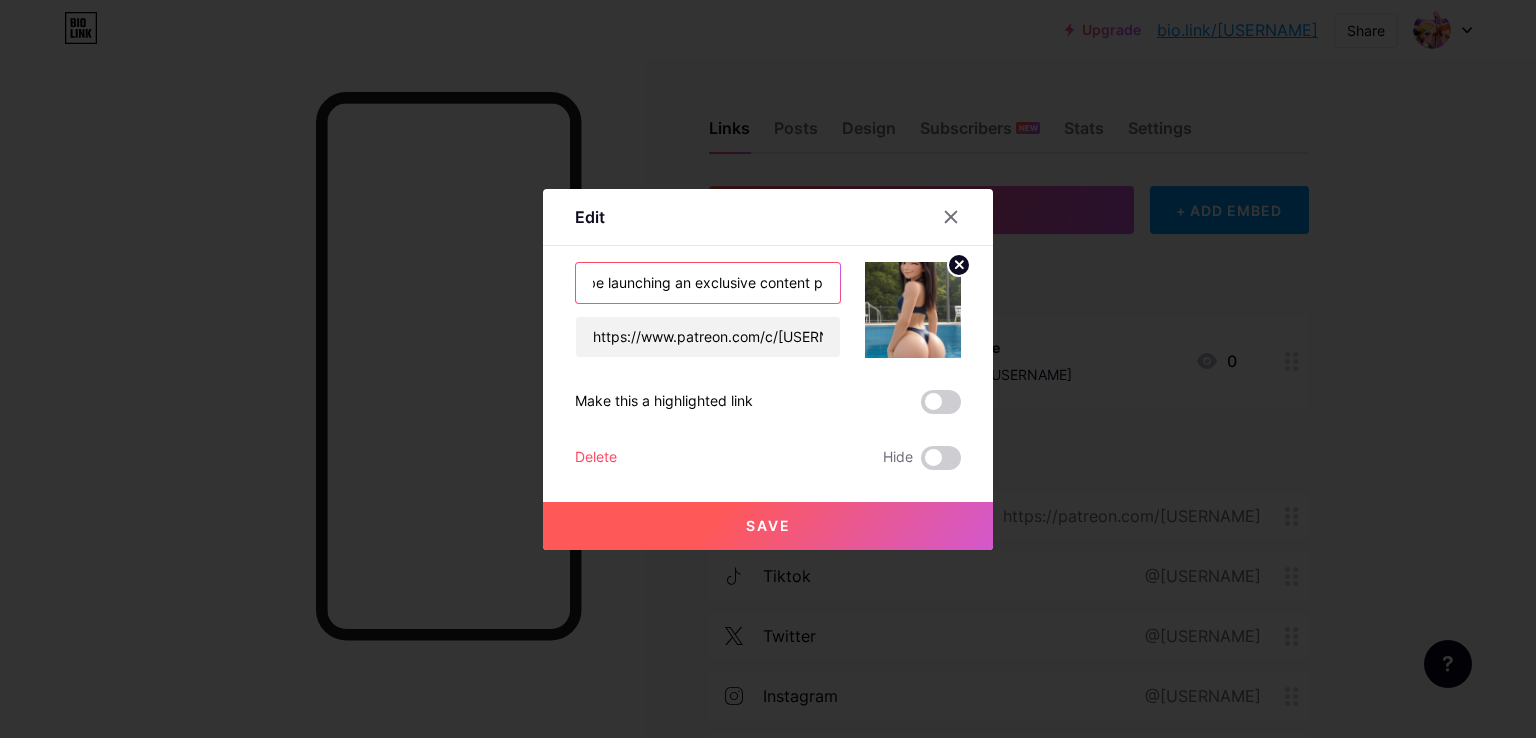 scroll, scrollTop: 0, scrollLeft: 0, axis: both 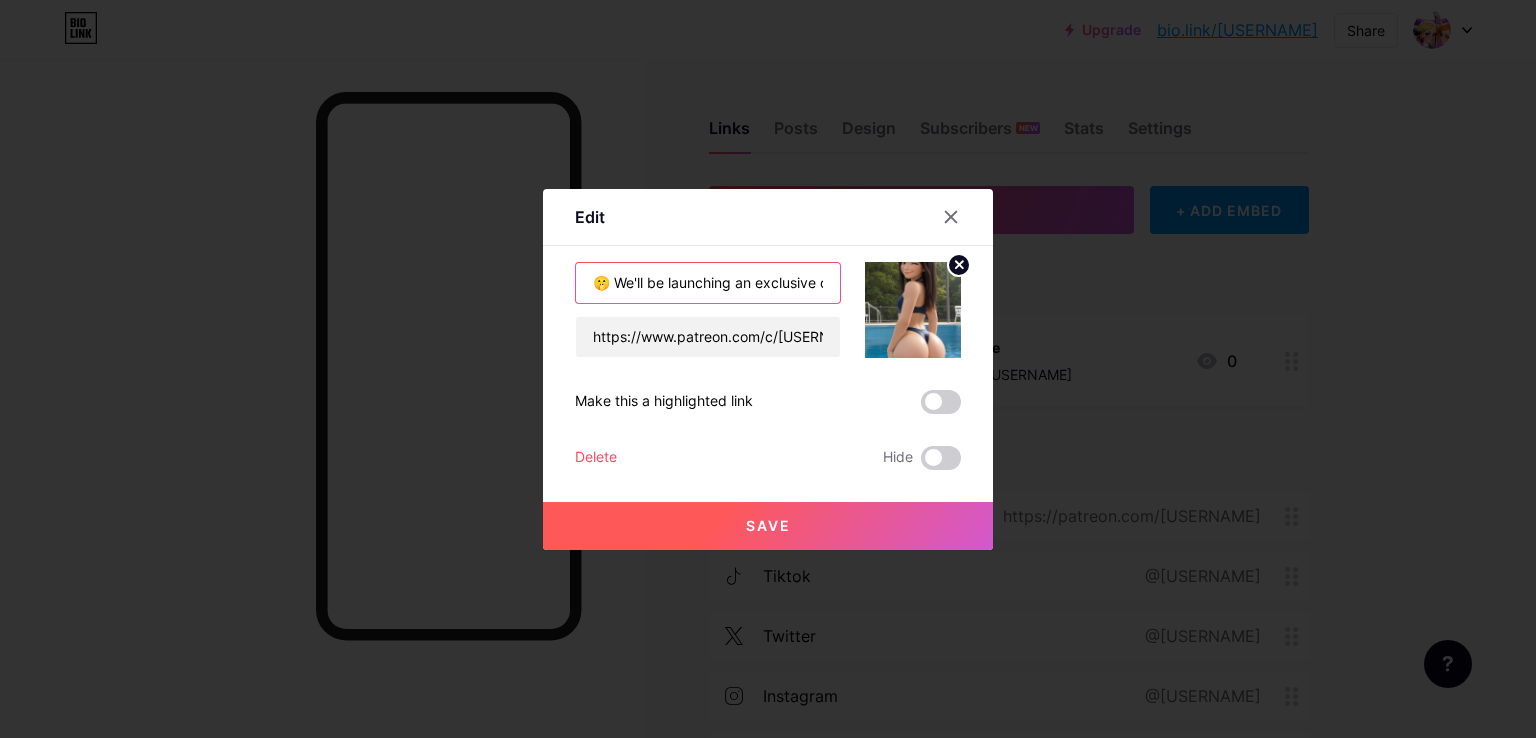 drag, startPoint x: 816, startPoint y: 283, endPoint x: 505, endPoint y: 283, distance: 311 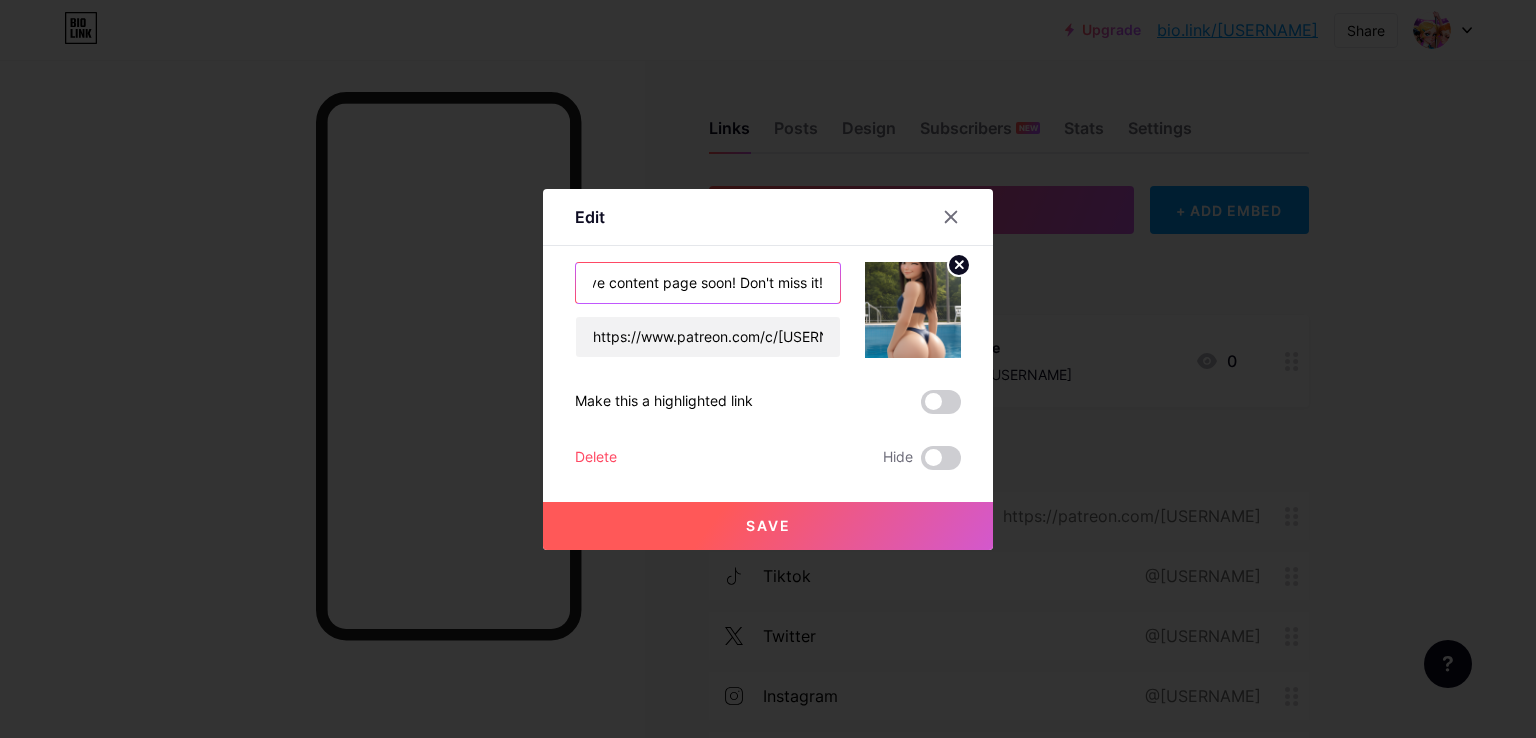 drag, startPoint x: 608, startPoint y: 285, endPoint x: 863, endPoint y: 280, distance: 255.04901 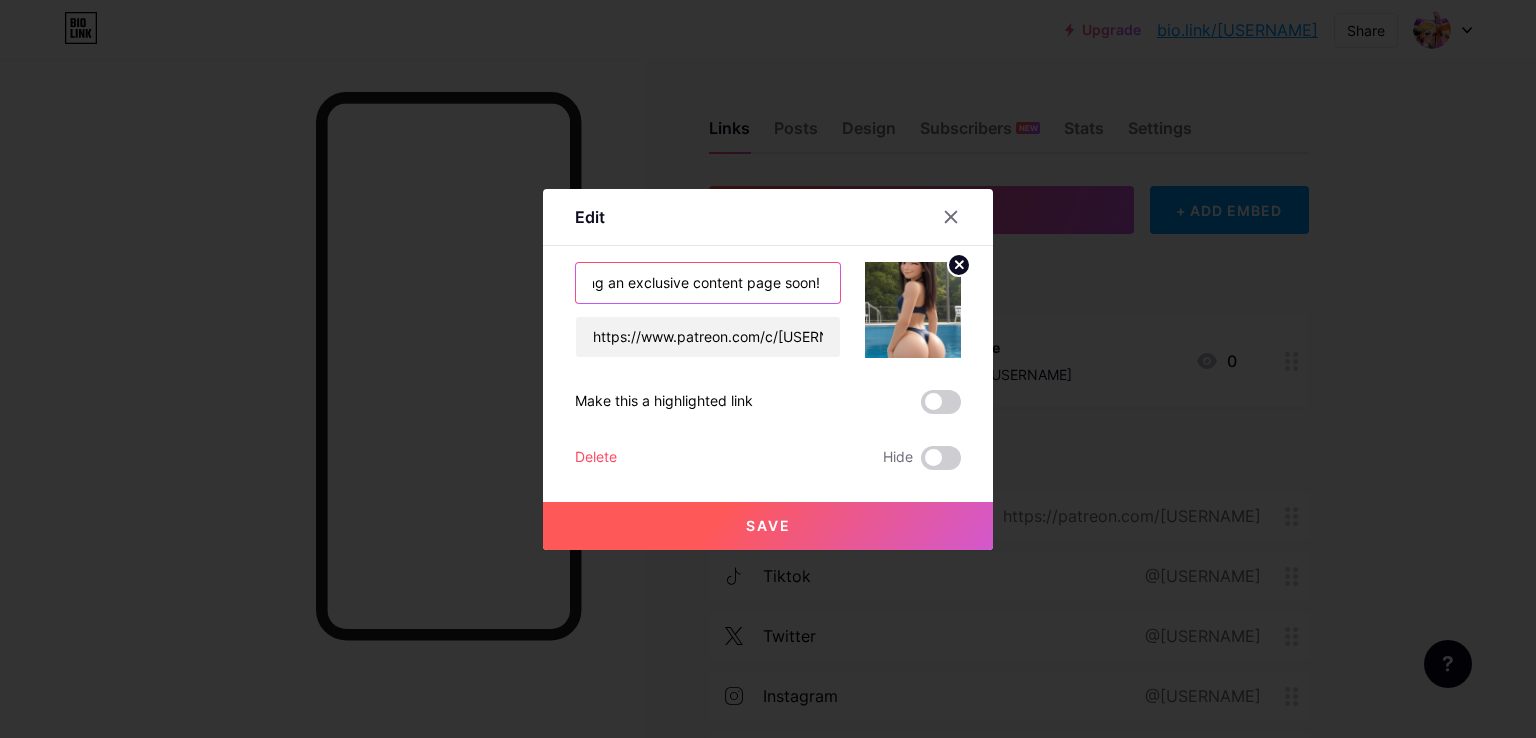 scroll, scrollTop: 0, scrollLeft: 0, axis: both 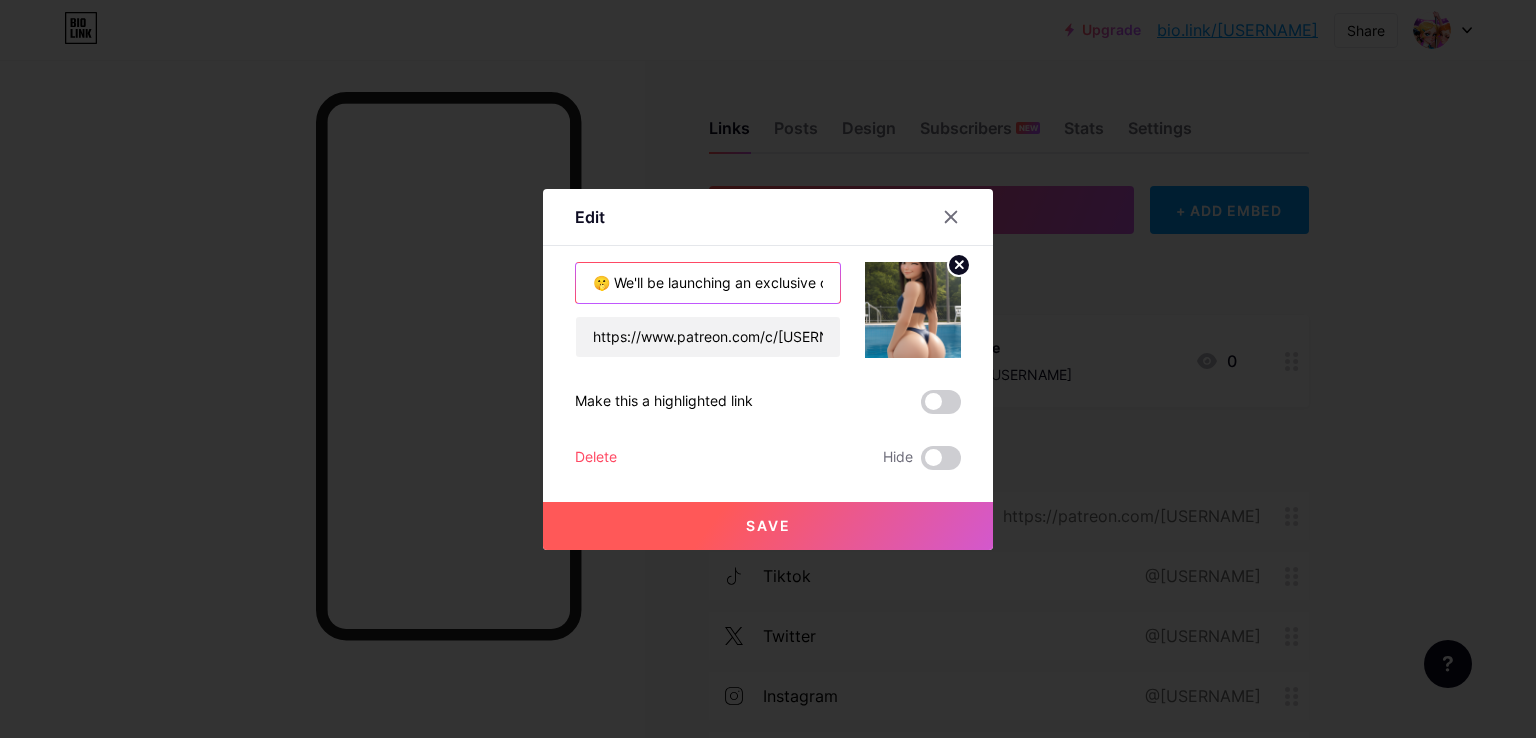 drag, startPoint x: 777, startPoint y: 280, endPoint x: 542, endPoint y: 280, distance: 235 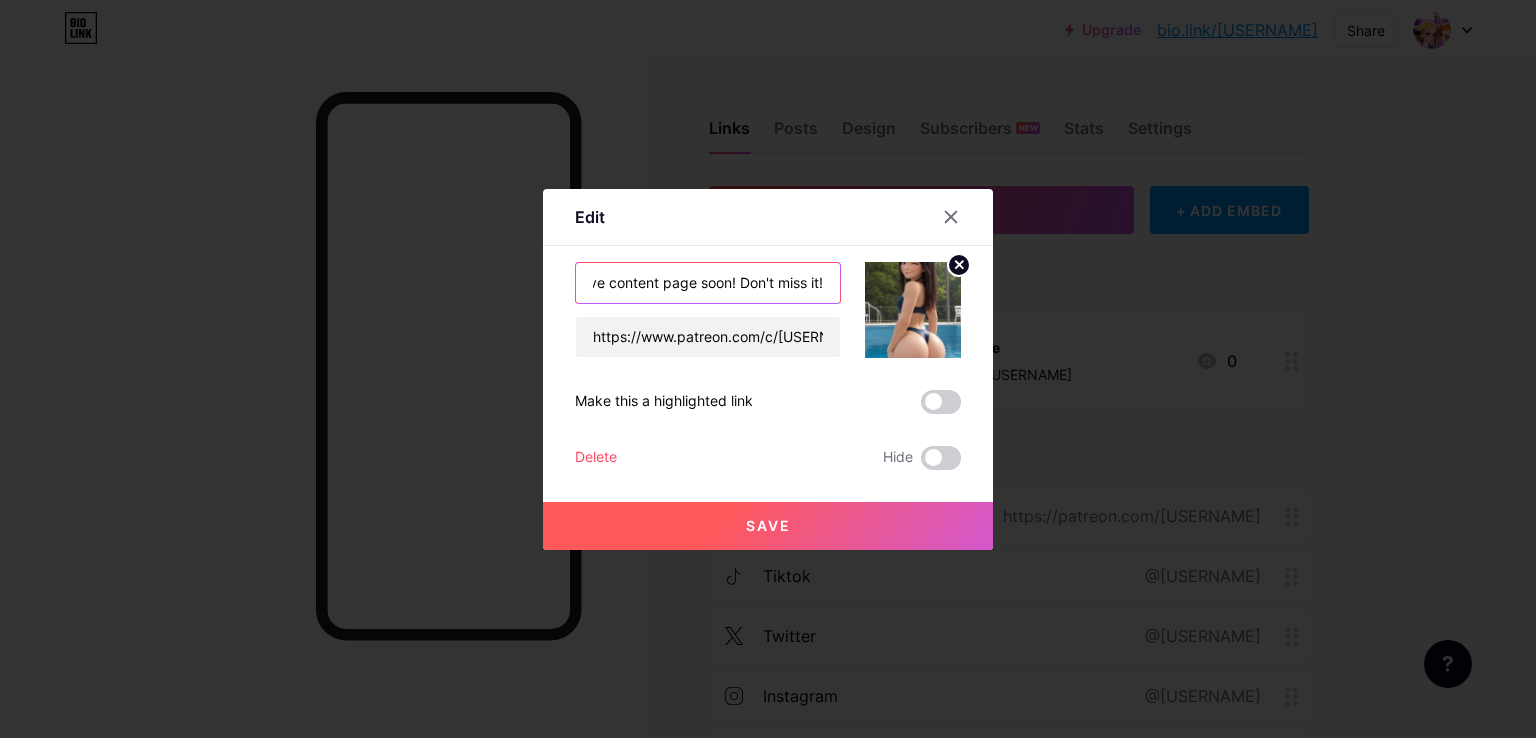 drag, startPoint x: 612, startPoint y: 284, endPoint x: 851, endPoint y: 277, distance: 239.1025 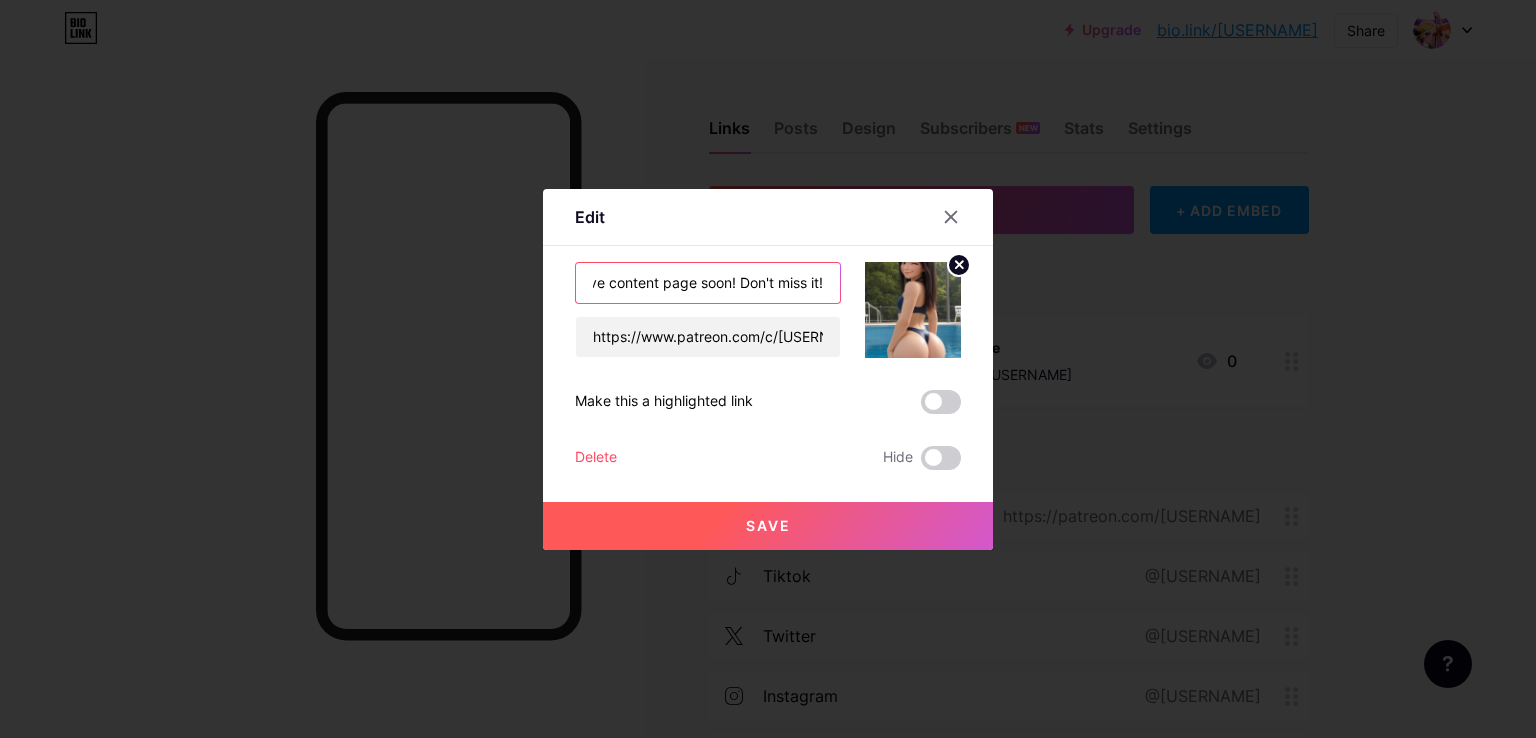 click on "🤫 We'll be launching an exclusive content page soon! Don't miss it!" at bounding box center [708, 283] 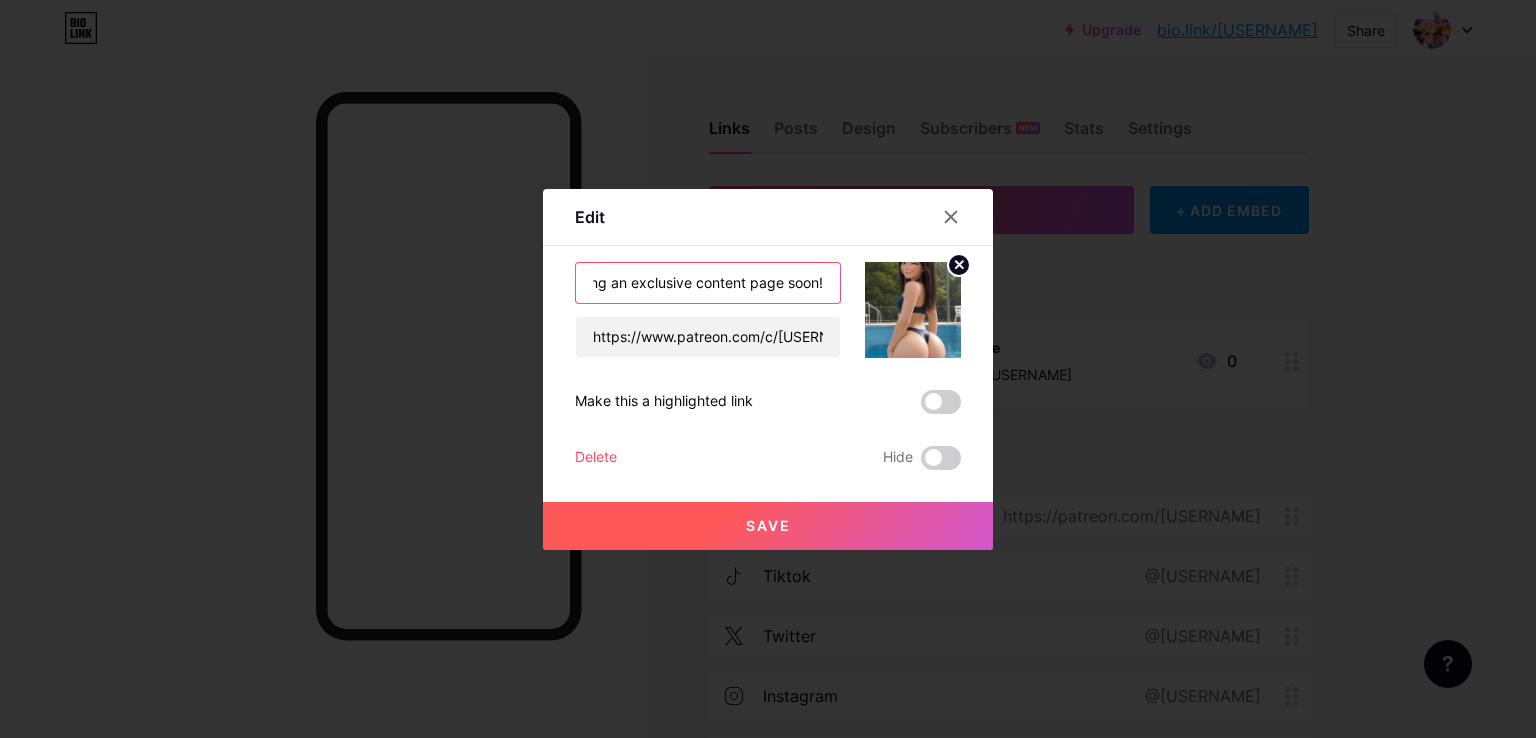 scroll, scrollTop: 0, scrollLeft: 0, axis: both 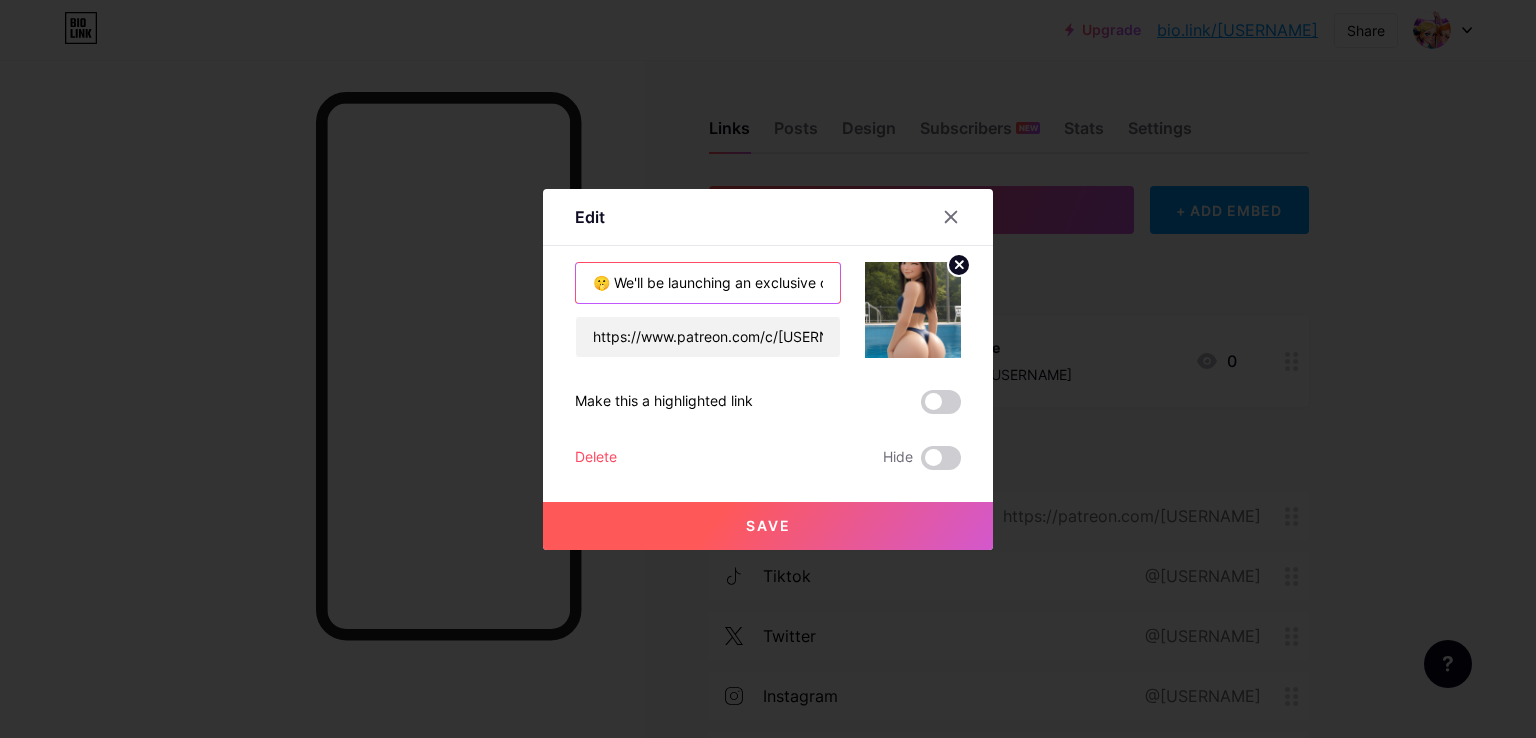 drag, startPoint x: 816, startPoint y: 283, endPoint x: 548, endPoint y: 286, distance: 268.01678 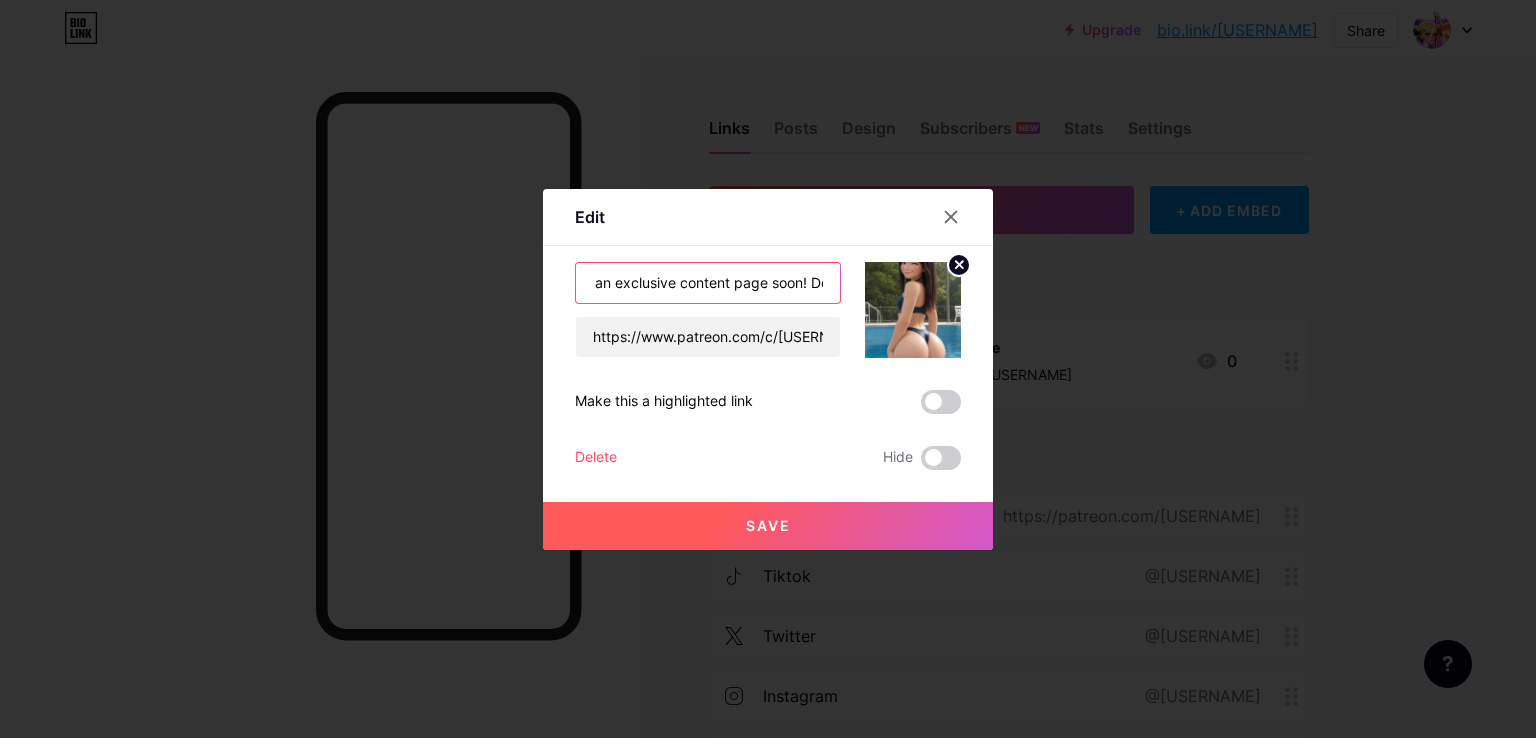 scroll, scrollTop: 0, scrollLeft: 216, axis: horizontal 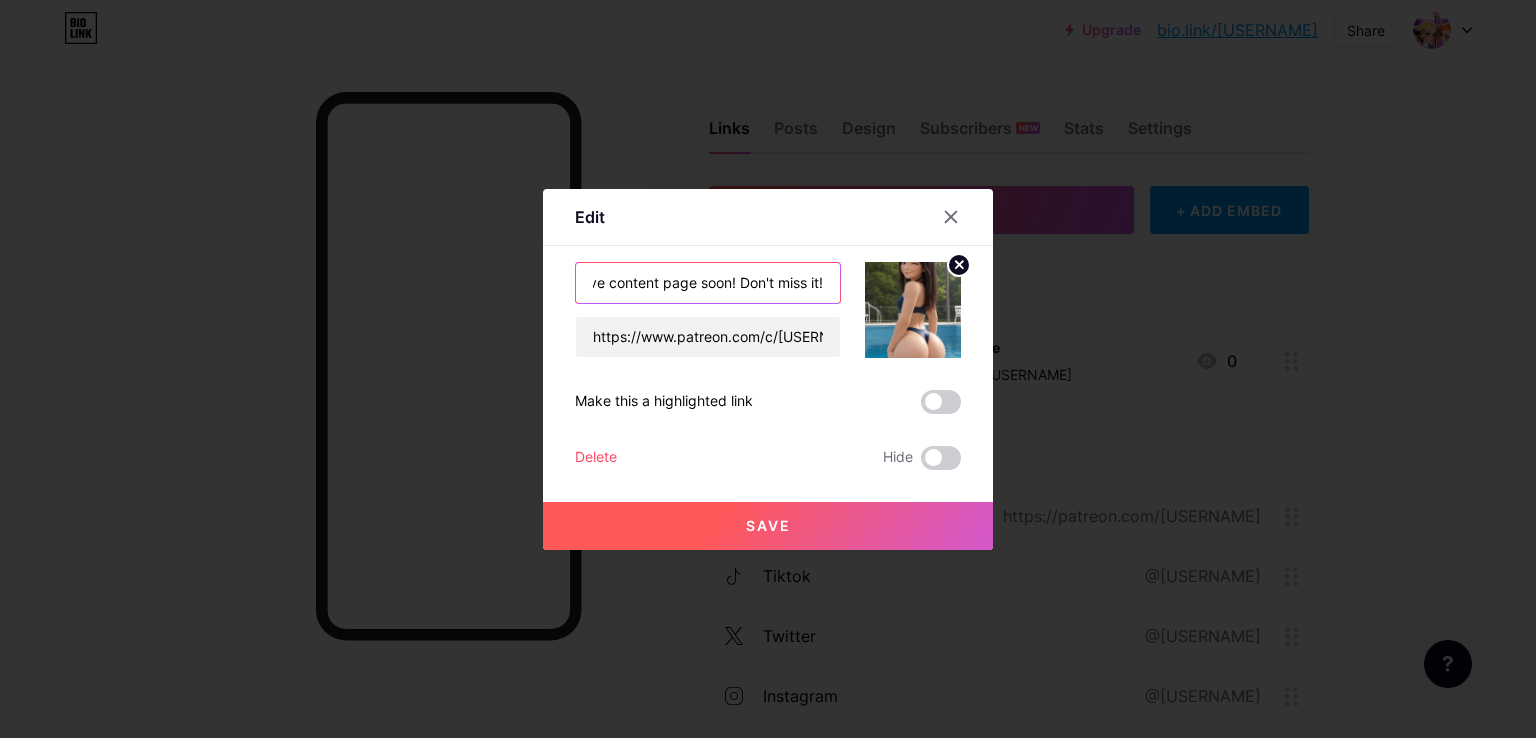 drag, startPoint x: 612, startPoint y: 281, endPoint x: 825, endPoint y: 277, distance: 213.03755 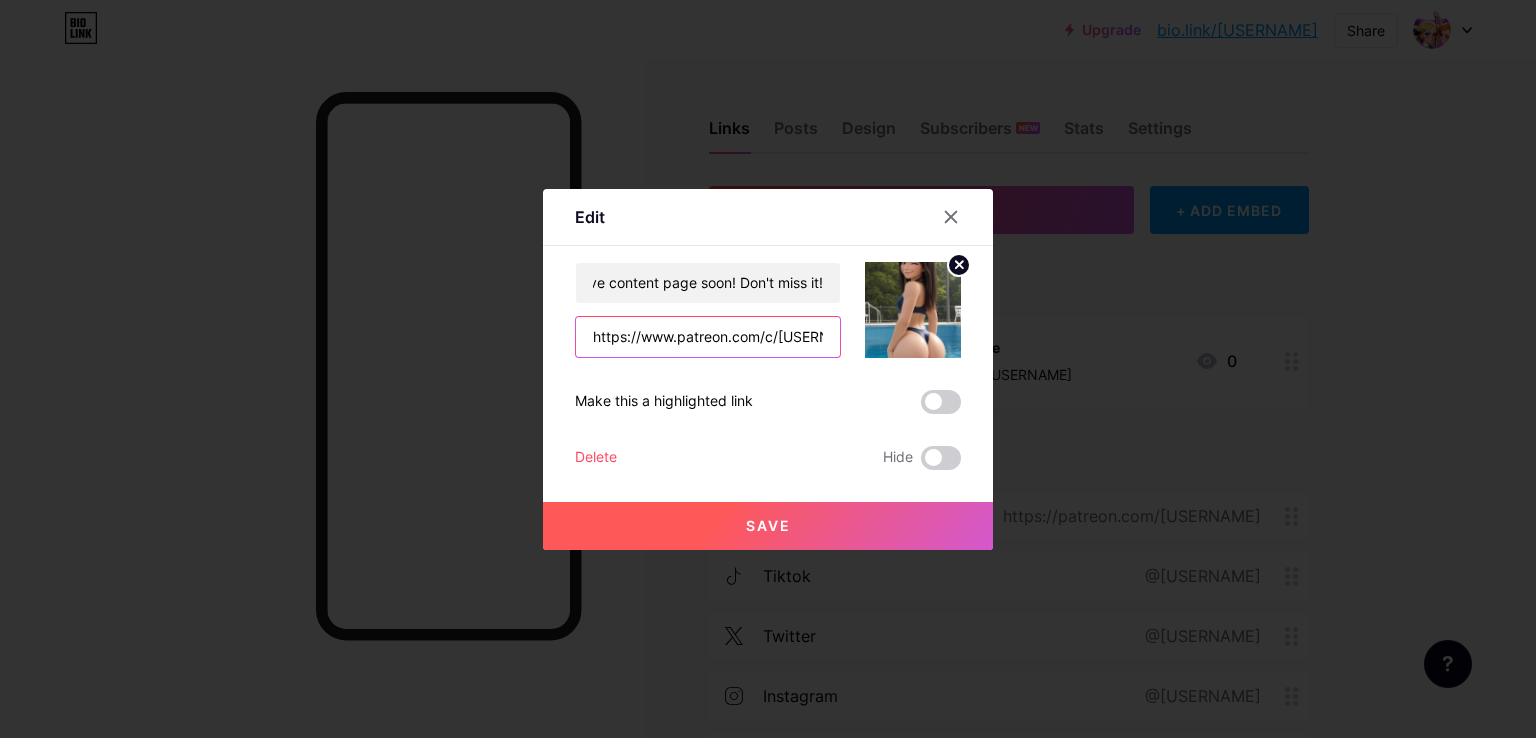 scroll, scrollTop: 0, scrollLeft: 0, axis: both 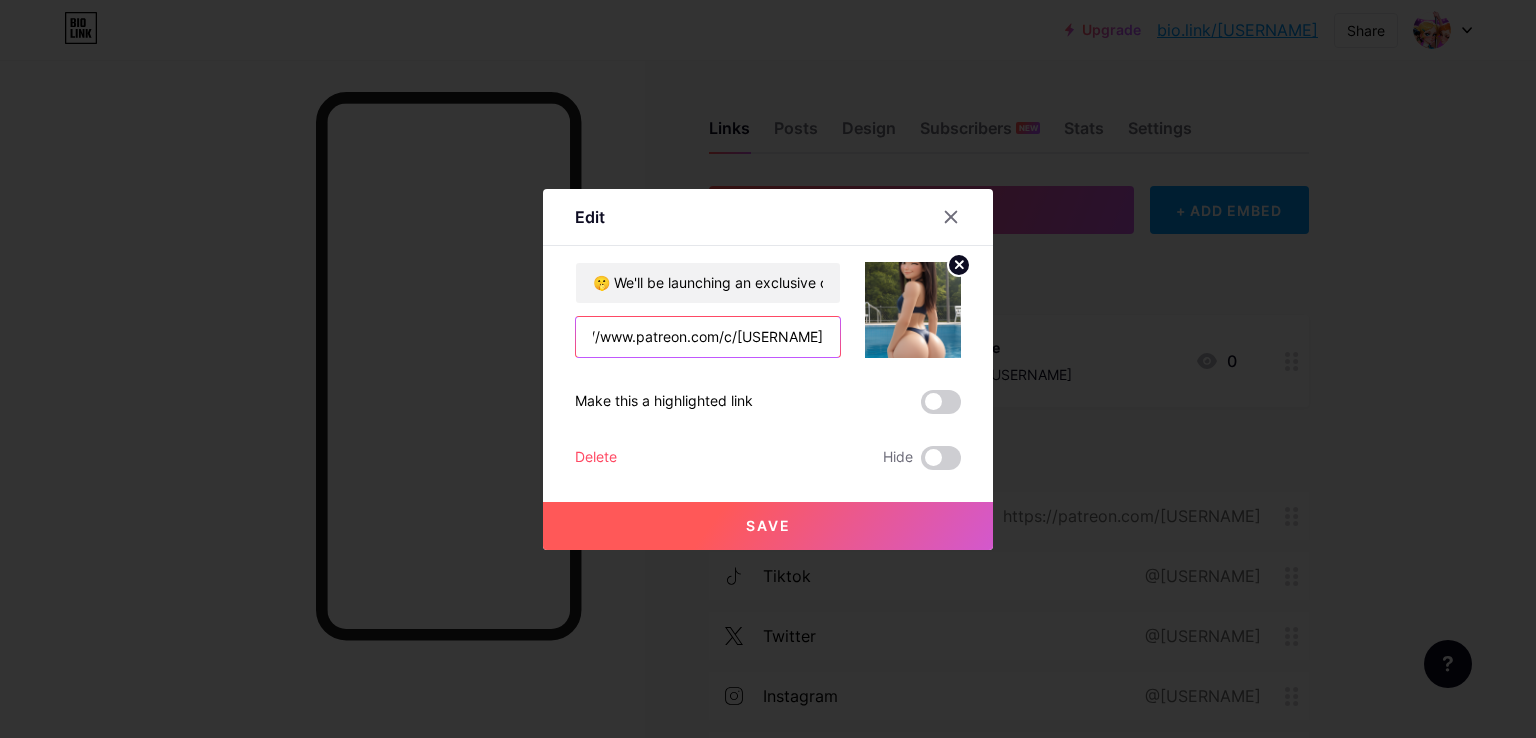 drag, startPoint x: 587, startPoint y: 333, endPoint x: 890, endPoint y: 337, distance: 303.0264 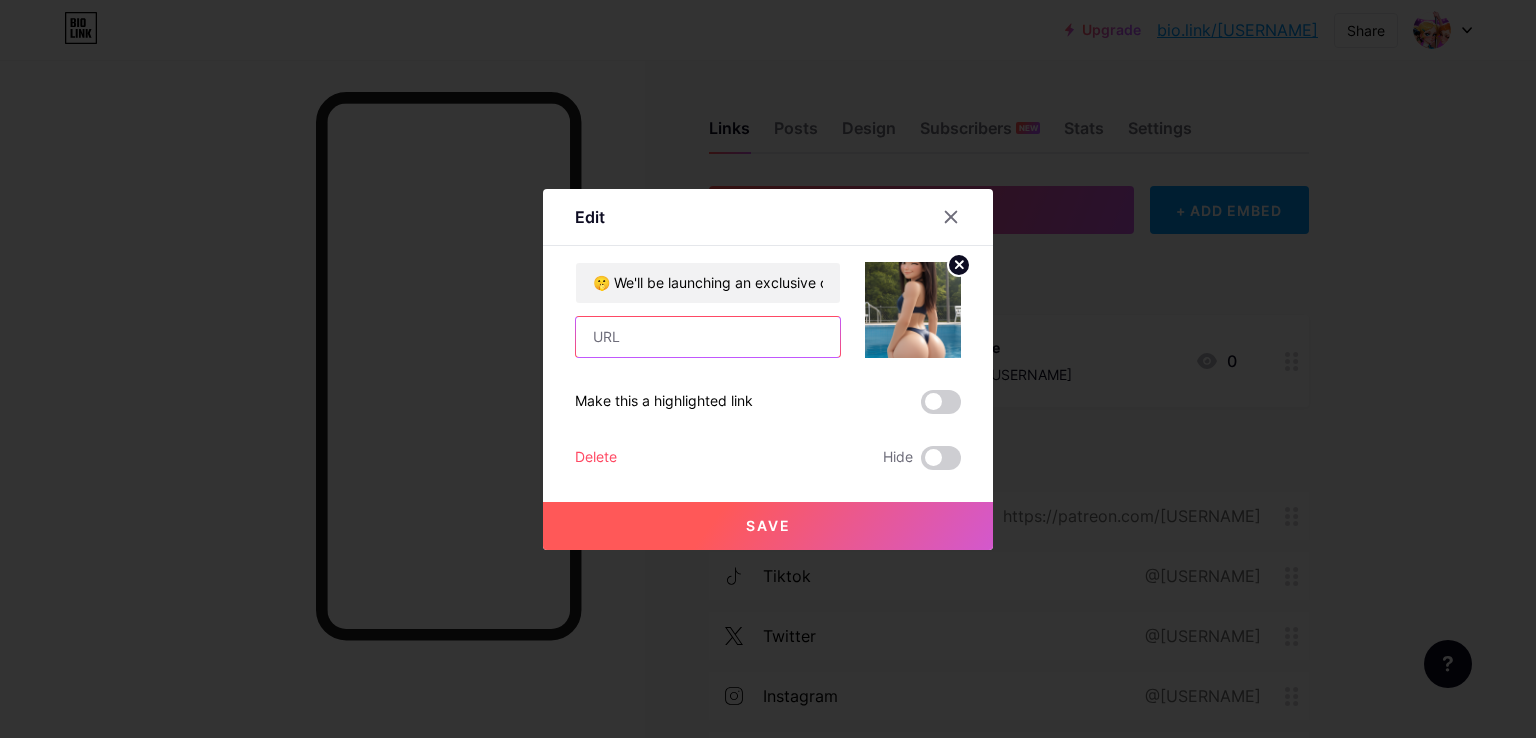 scroll, scrollTop: 0, scrollLeft: 0, axis: both 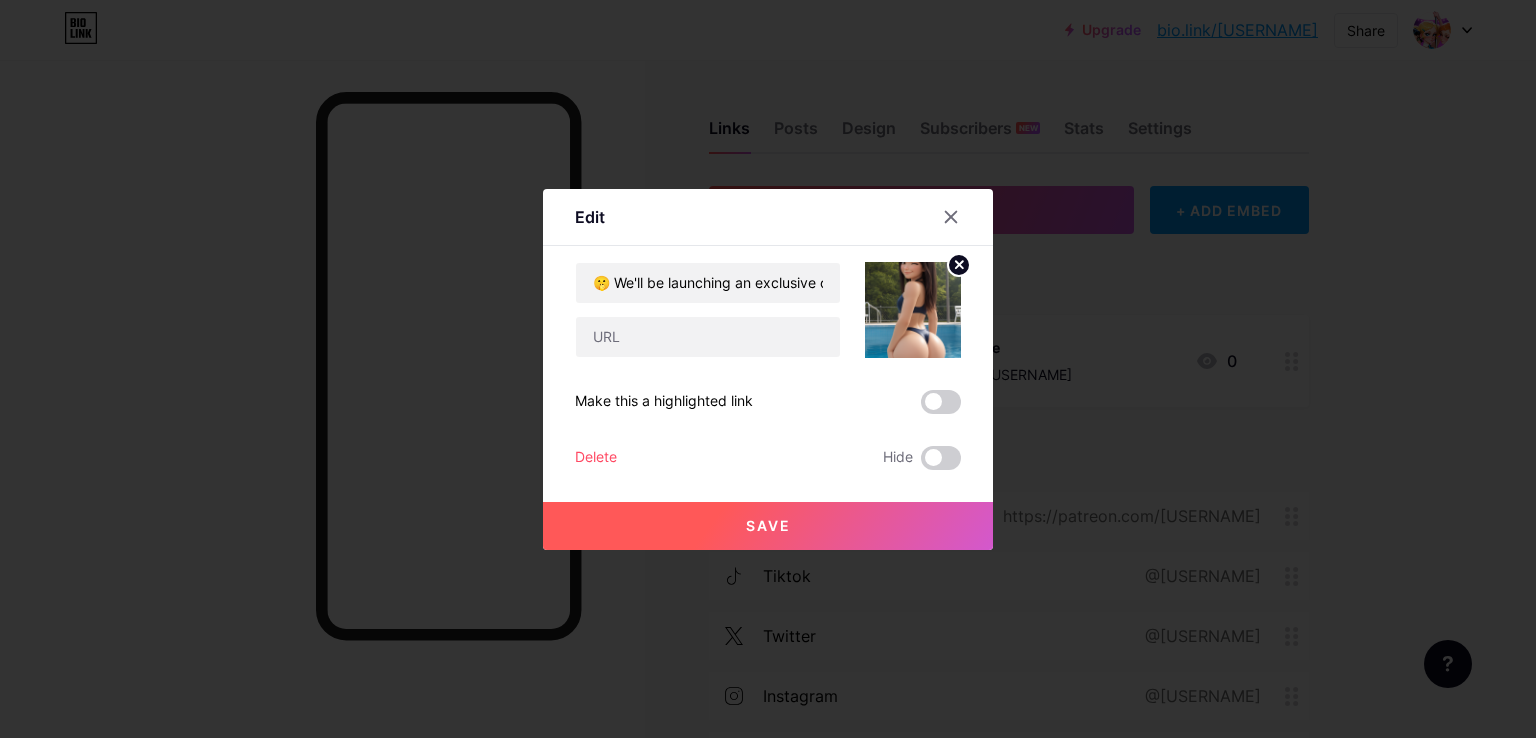 drag, startPoint x: 780, startPoint y: 405, endPoint x: 568, endPoint y: 400, distance: 212.05896 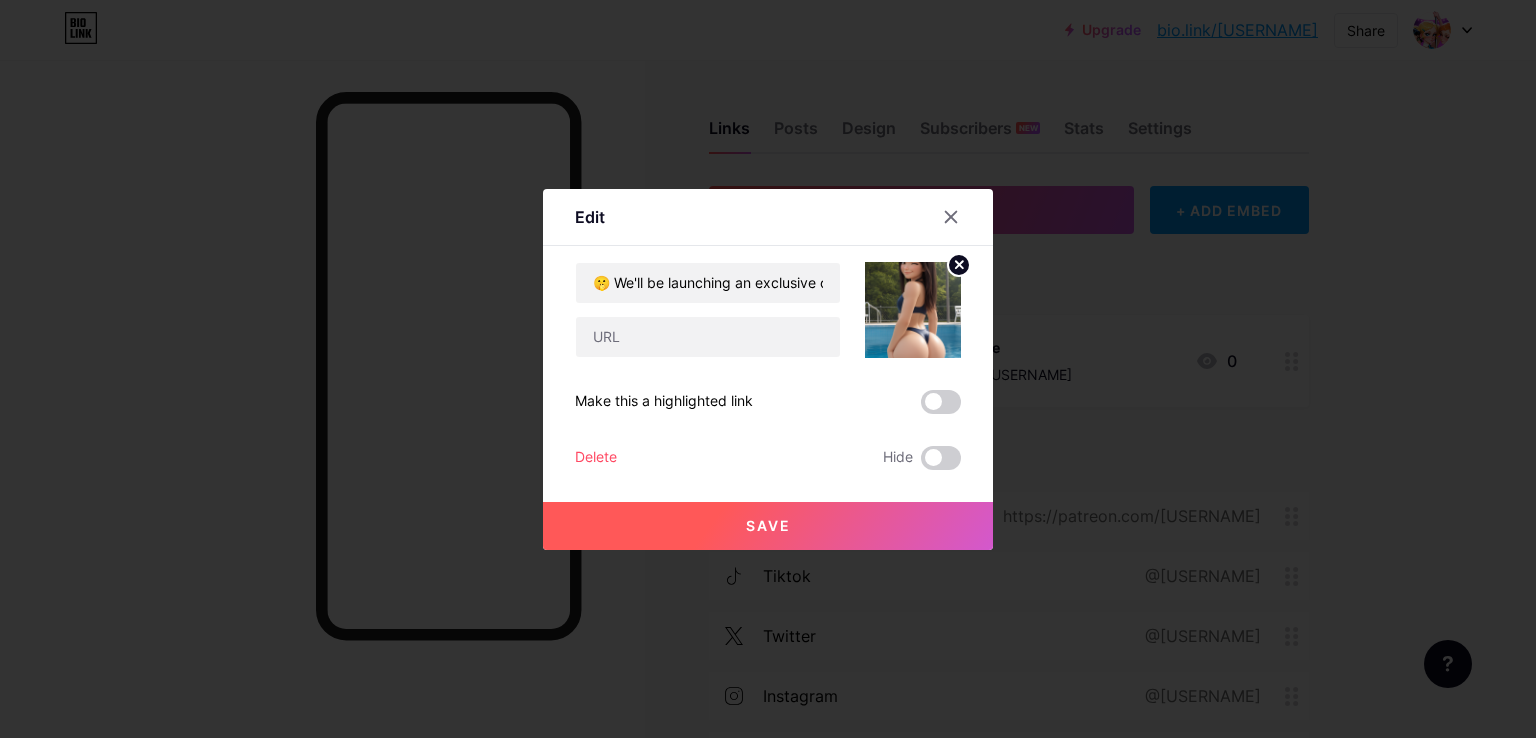 click on "Make this a highlighted link" at bounding box center (768, 402) 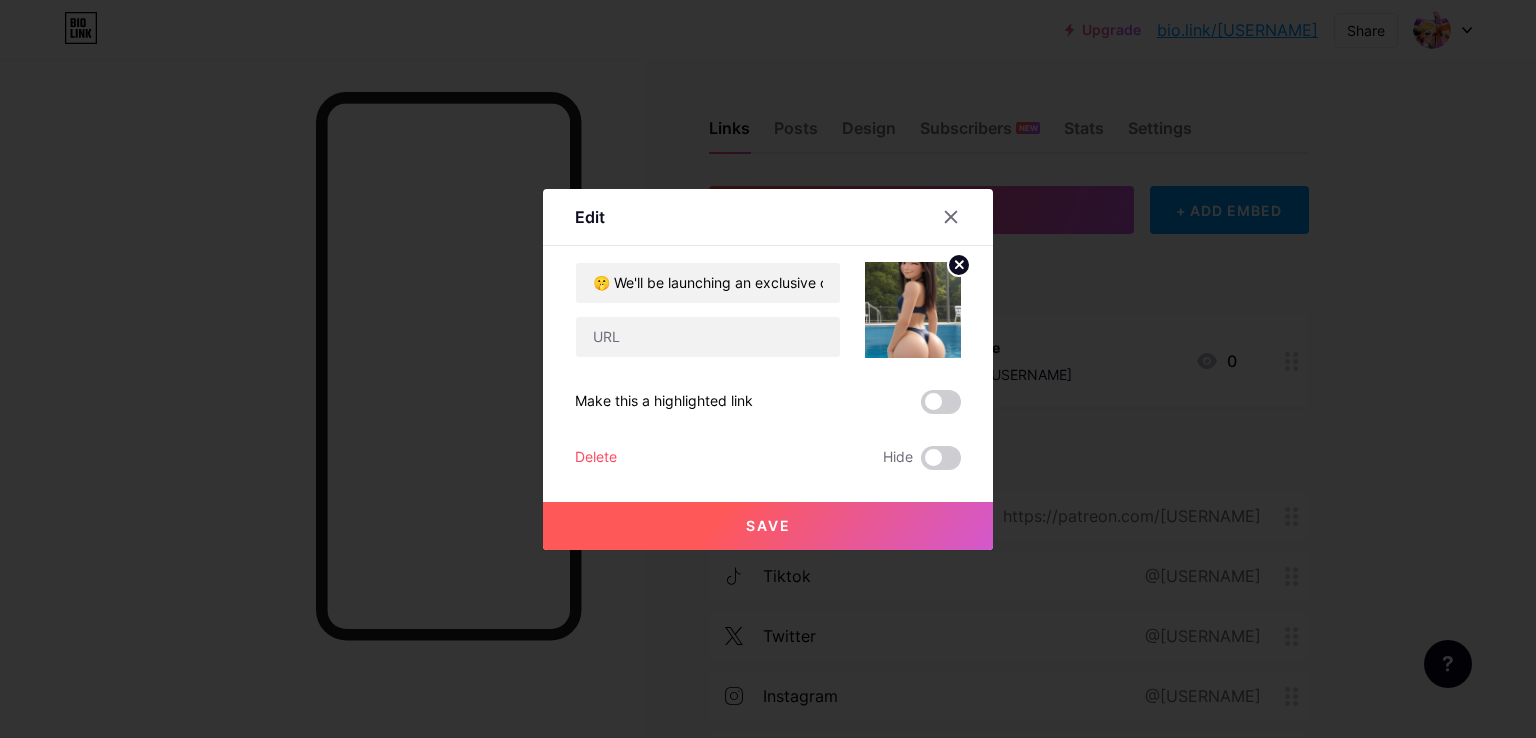 click on "Delete
Hide" at bounding box center [768, 458] 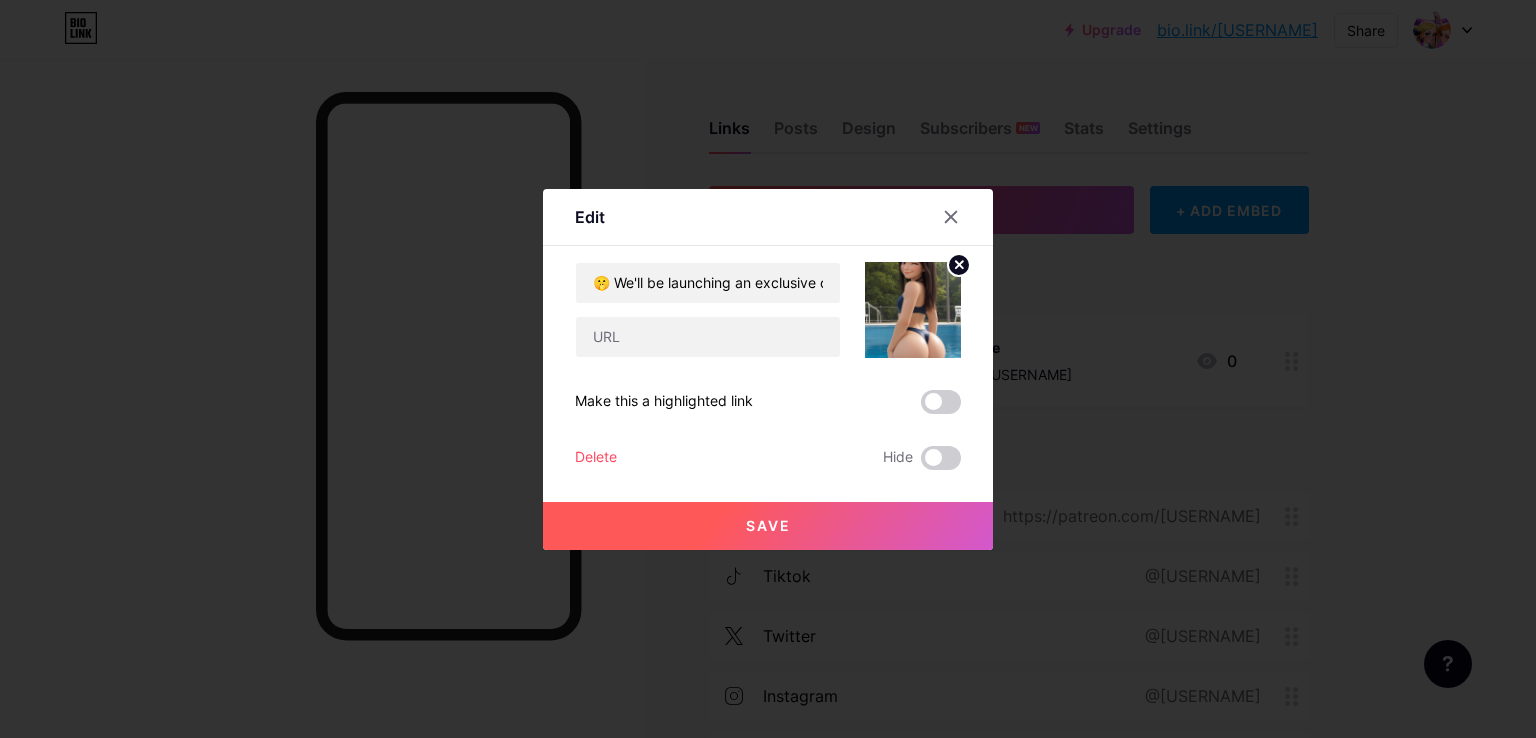 click on "Save" at bounding box center (768, 526) 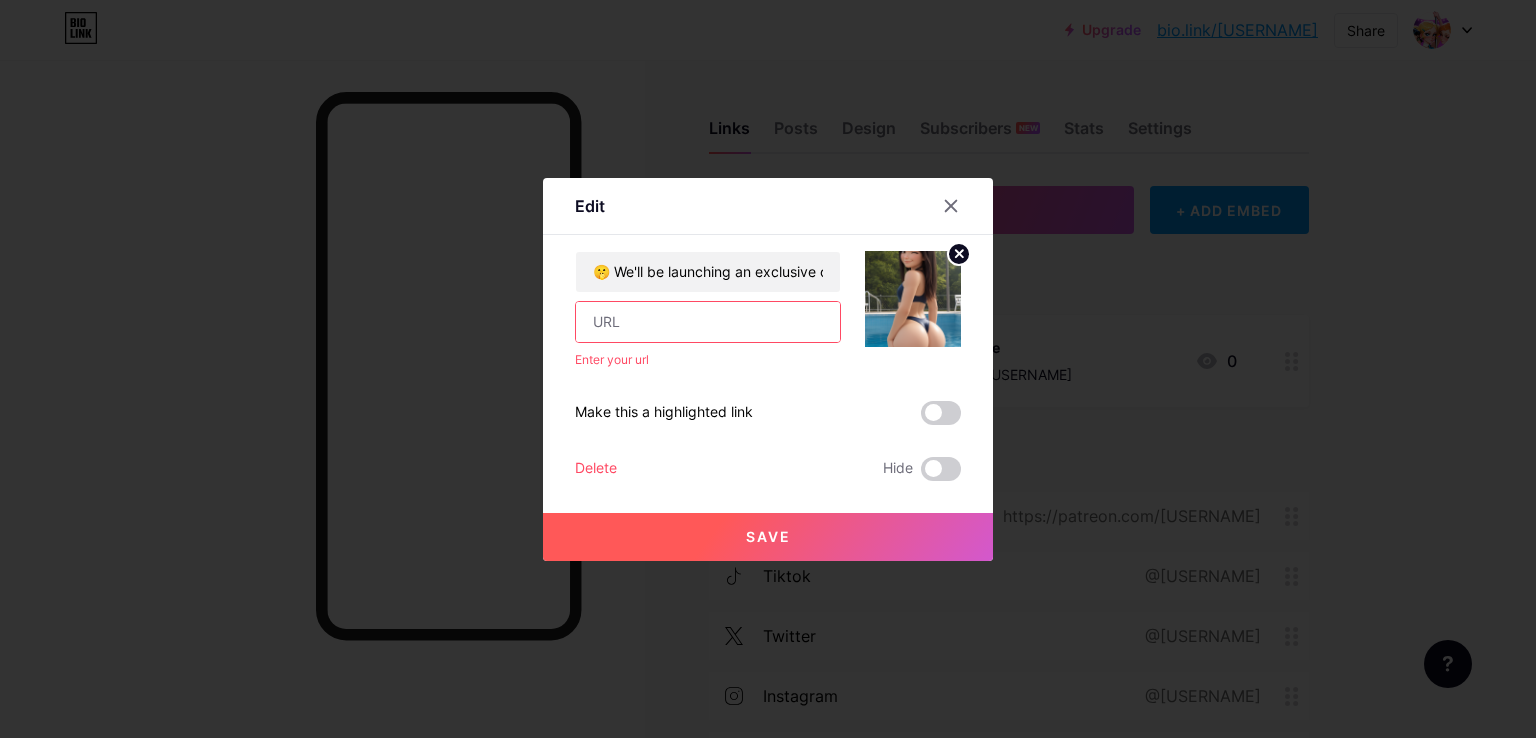 click at bounding box center [708, 322] 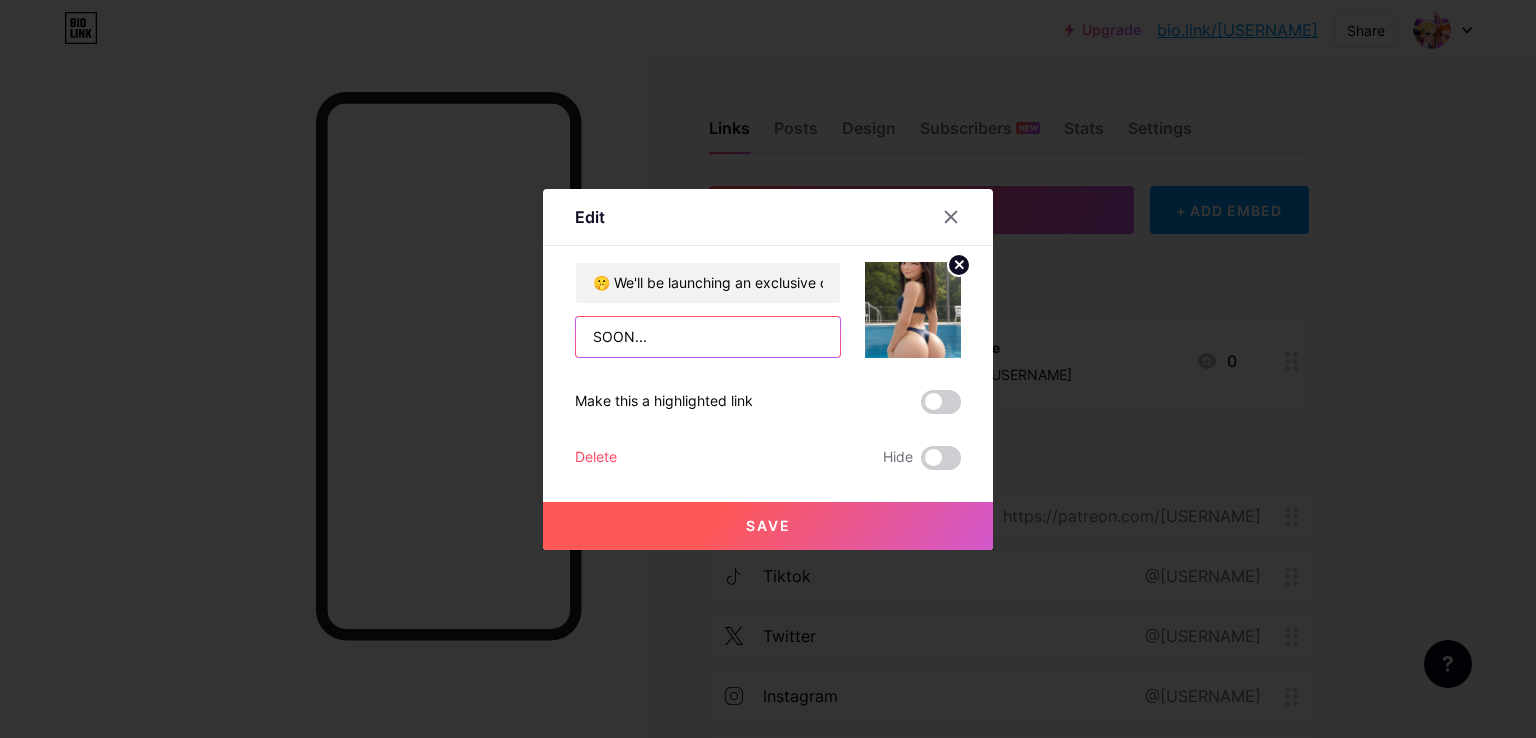type on "SOON..." 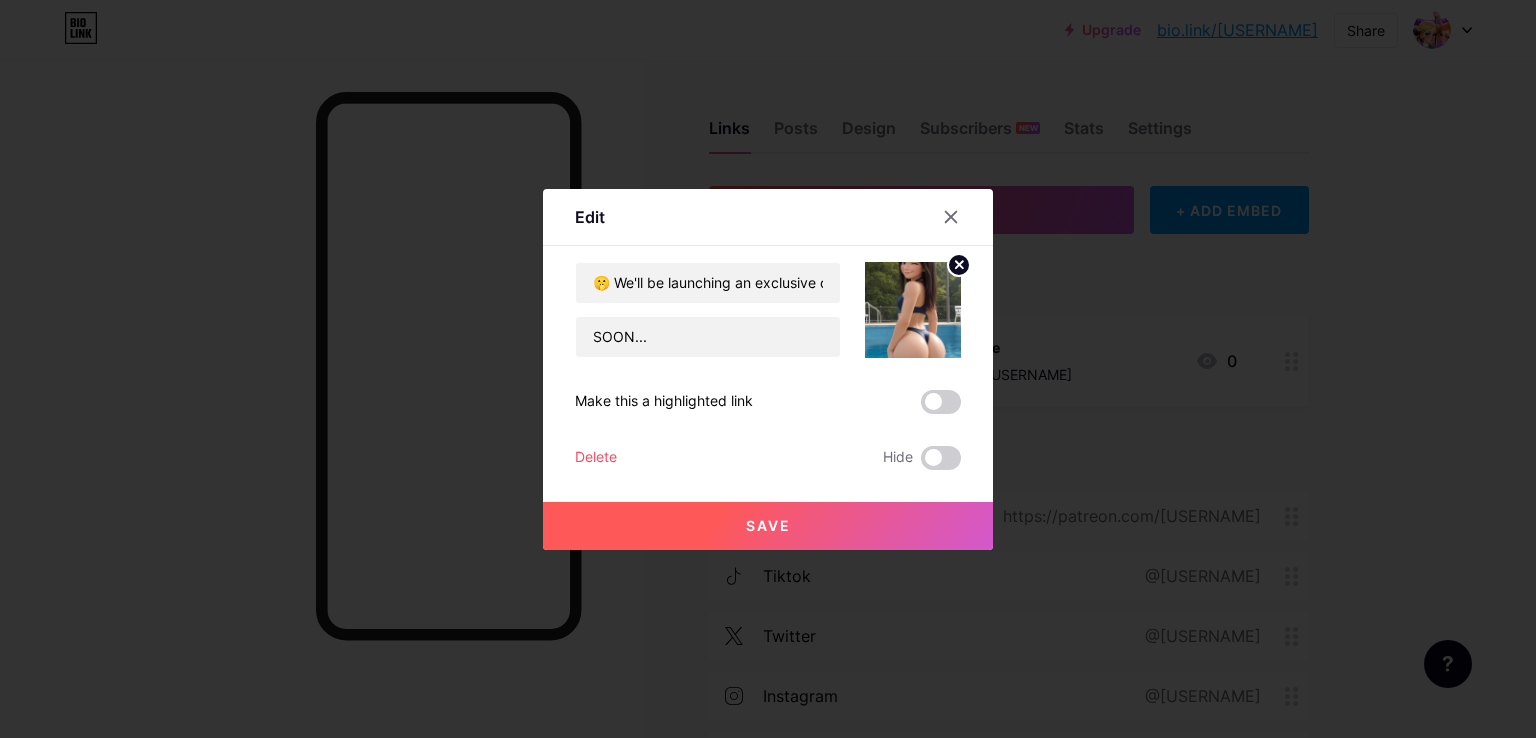 click on "Save" at bounding box center [768, 526] 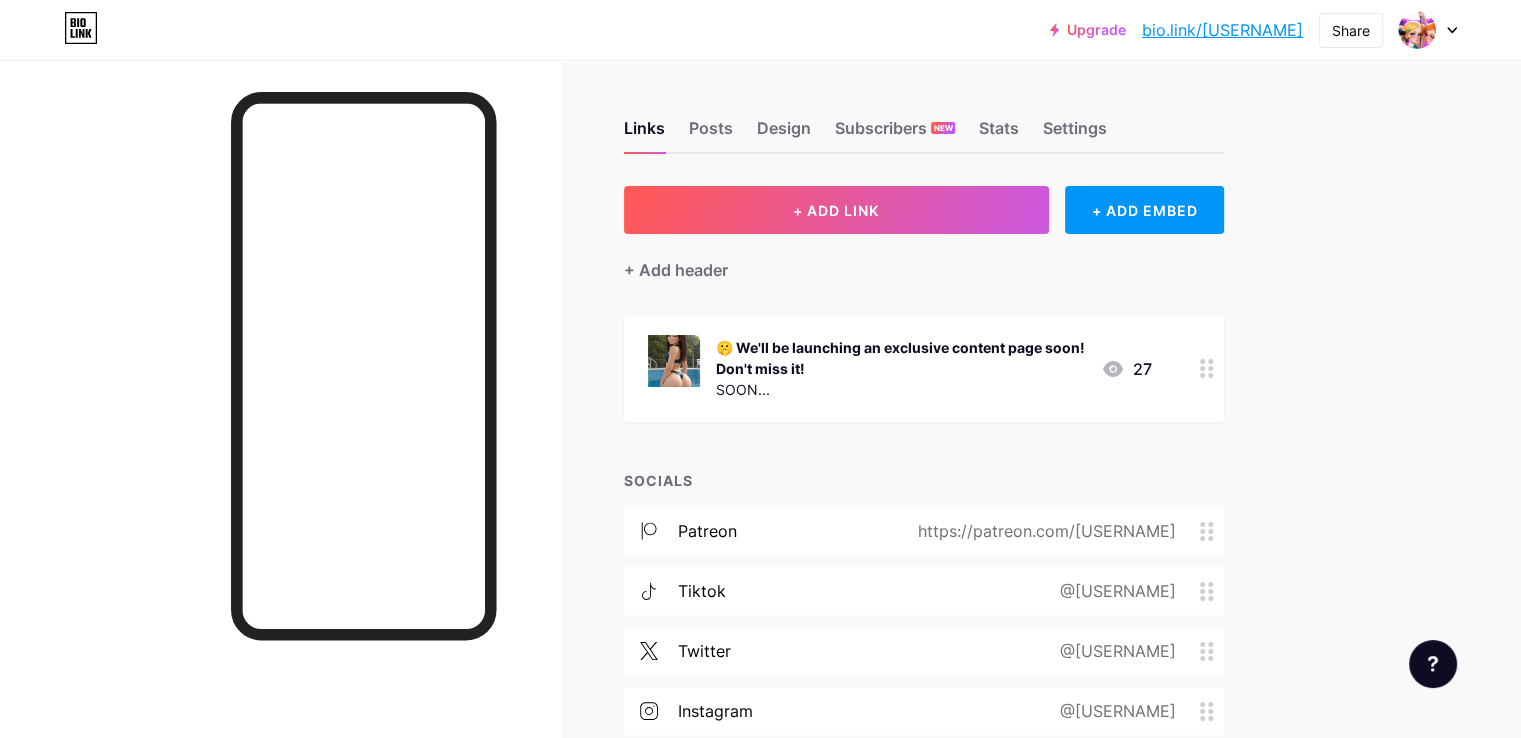 click on "SOON..." at bounding box center (900, 389) 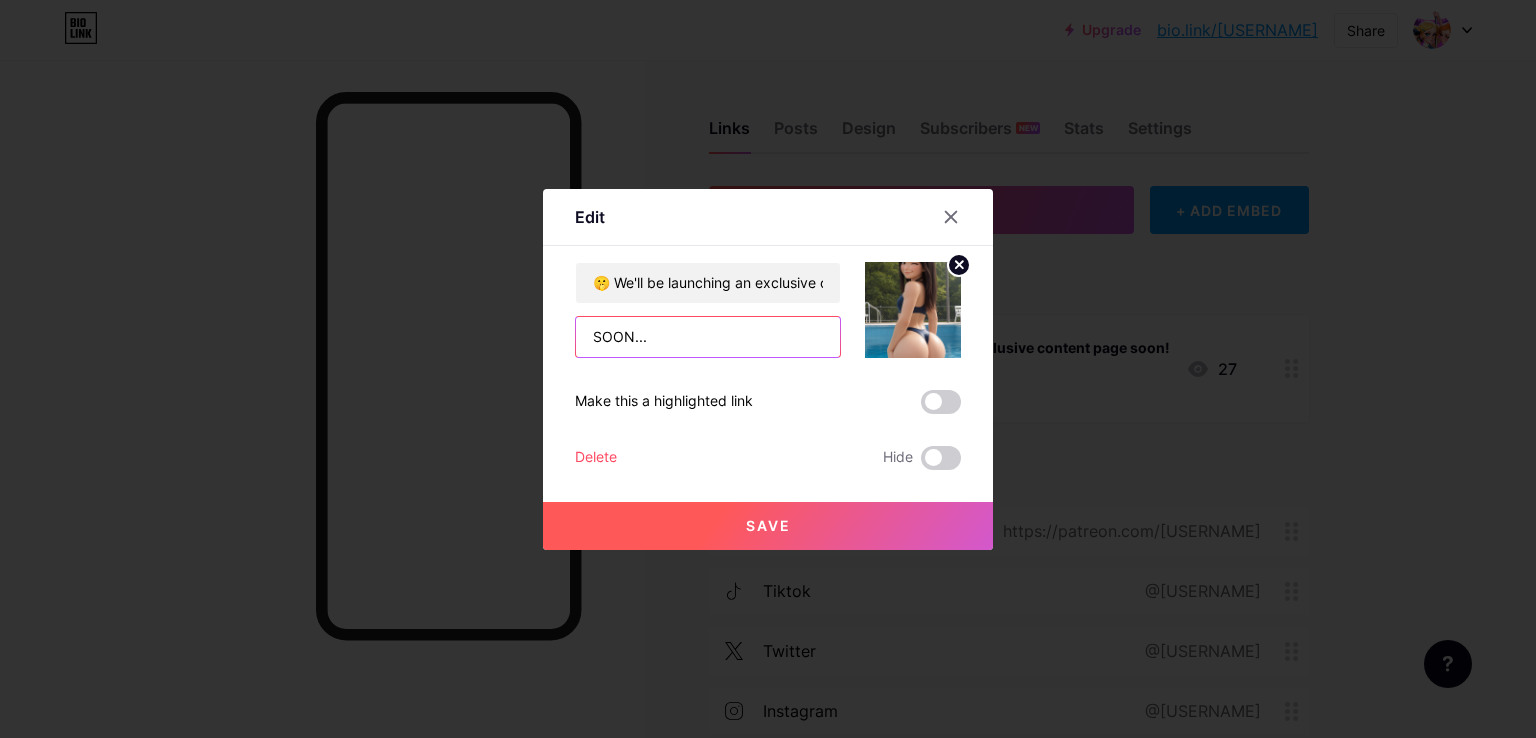 drag, startPoint x: 674, startPoint y: 330, endPoint x: 522, endPoint y: 330, distance: 152 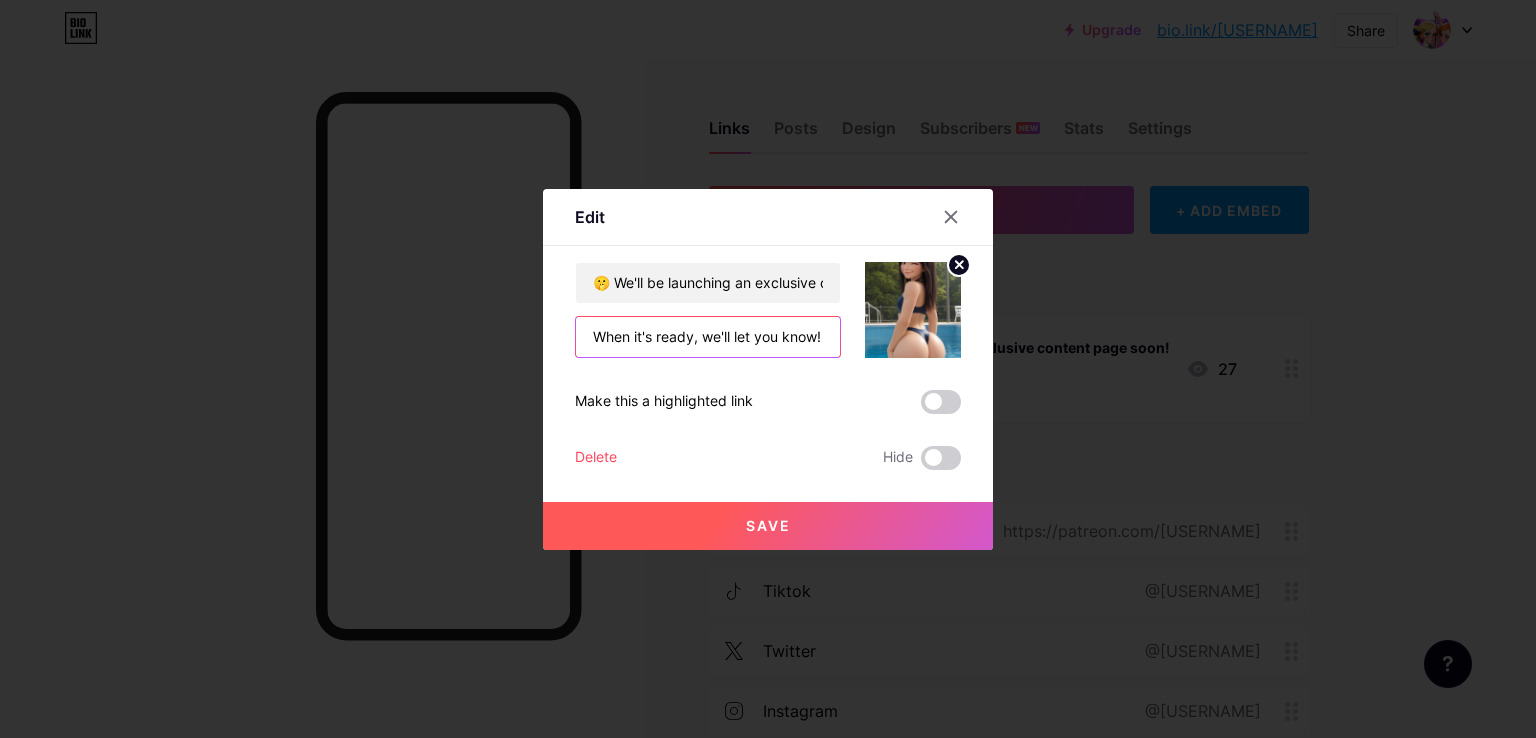type on "When it's ready, we'll let you know!" 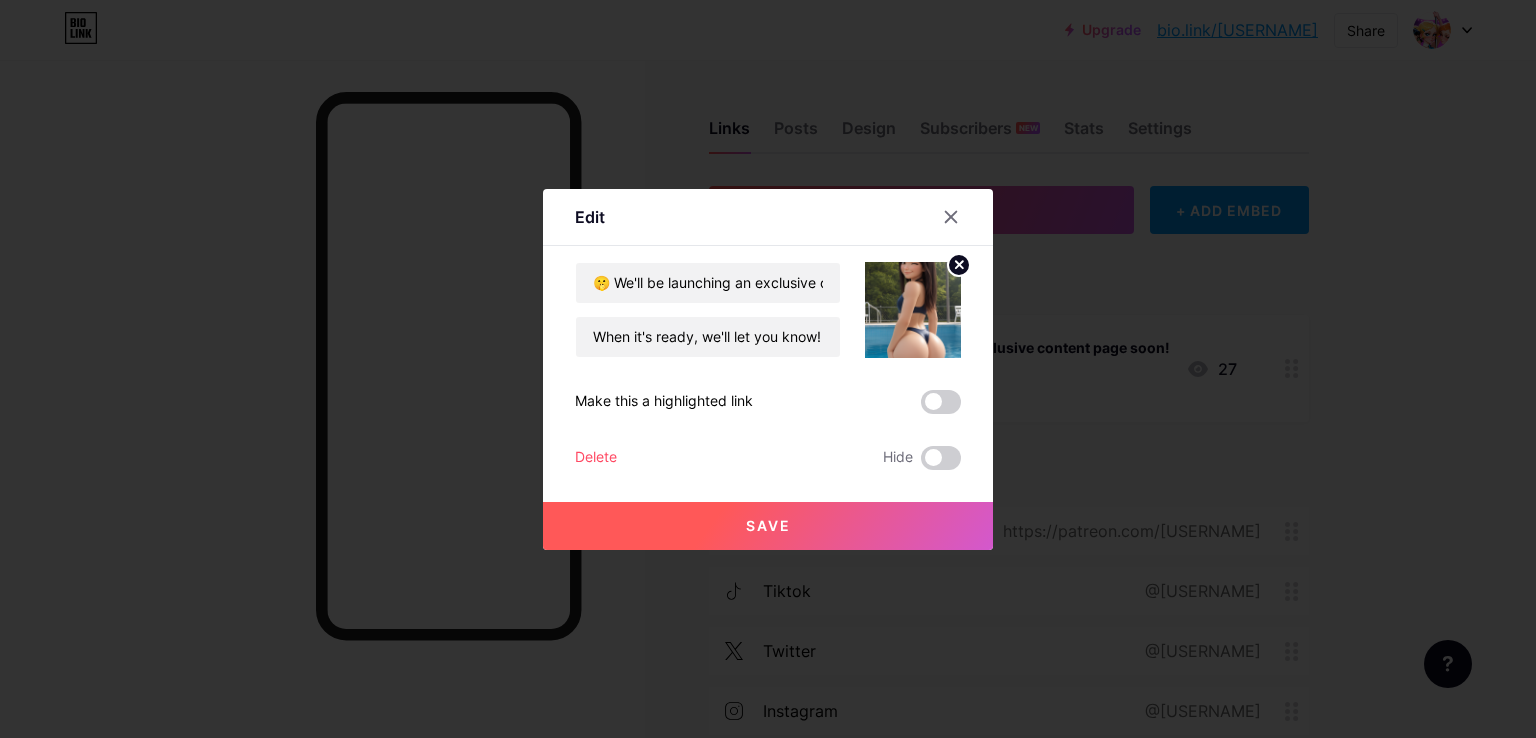 click on "Save" at bounding box center [768, 526] 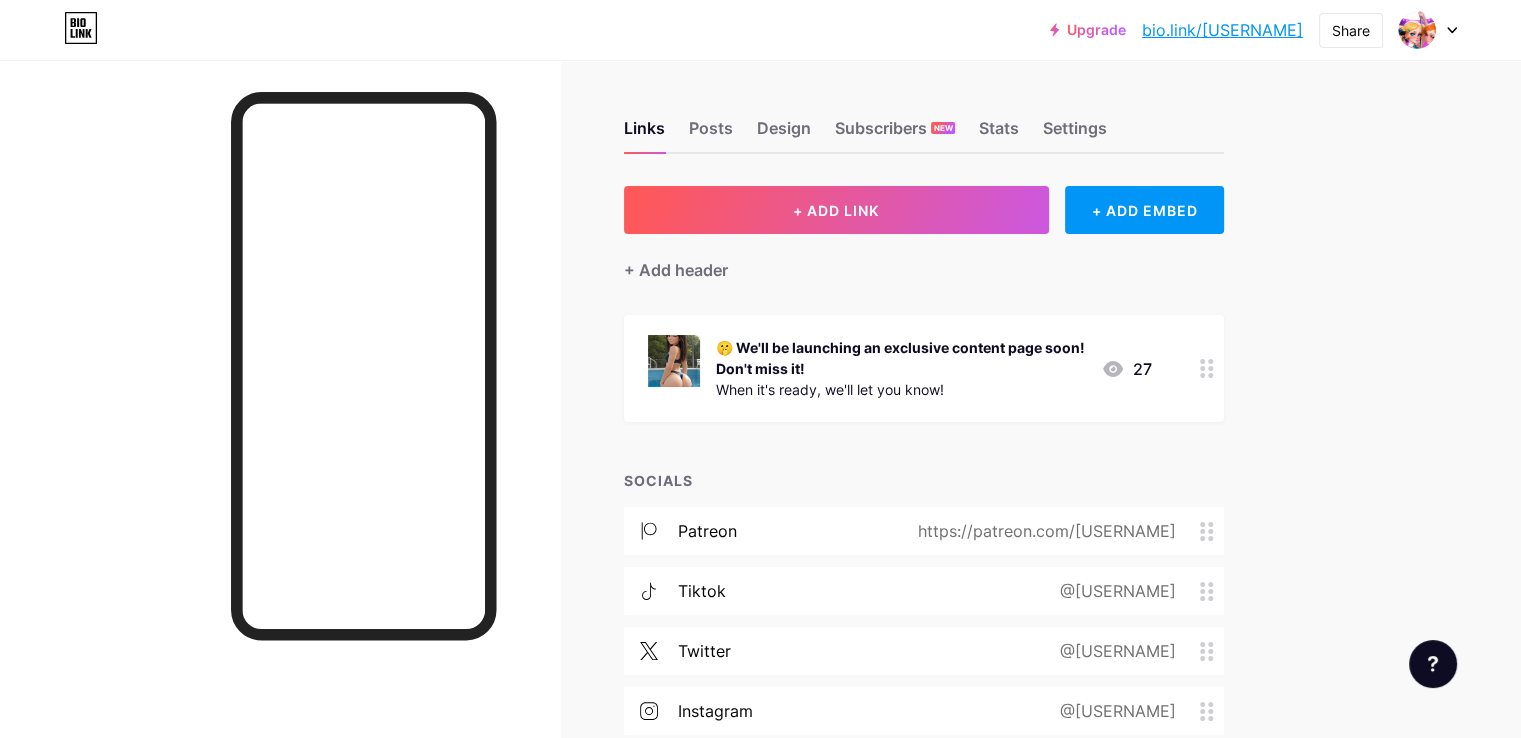 click on "🤫 We'll be launching an exclusive content page soon! Don't miss it!" at bounding box center (900, 358) 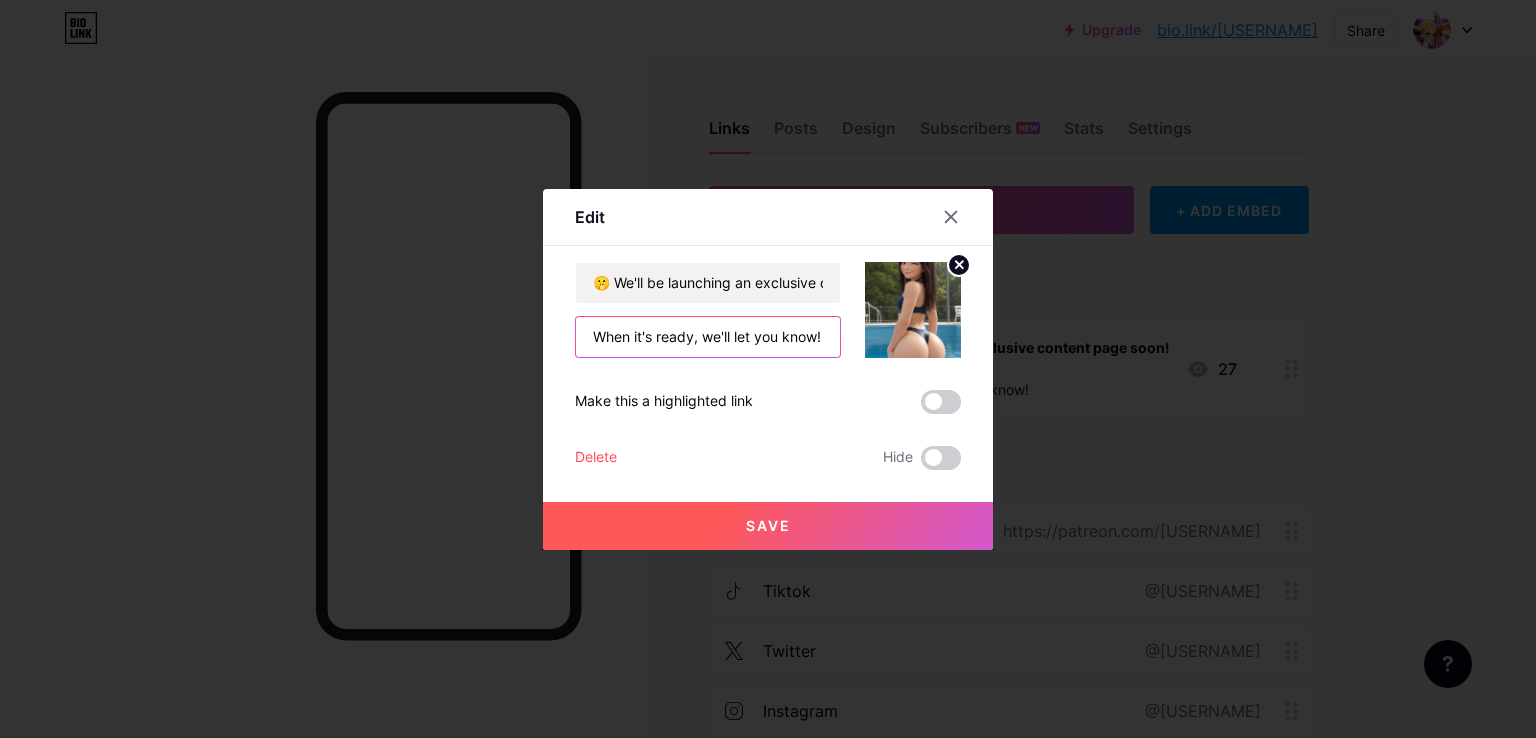 click on "When it's ready, we'll let you know!" at bounding box center (708, 337) 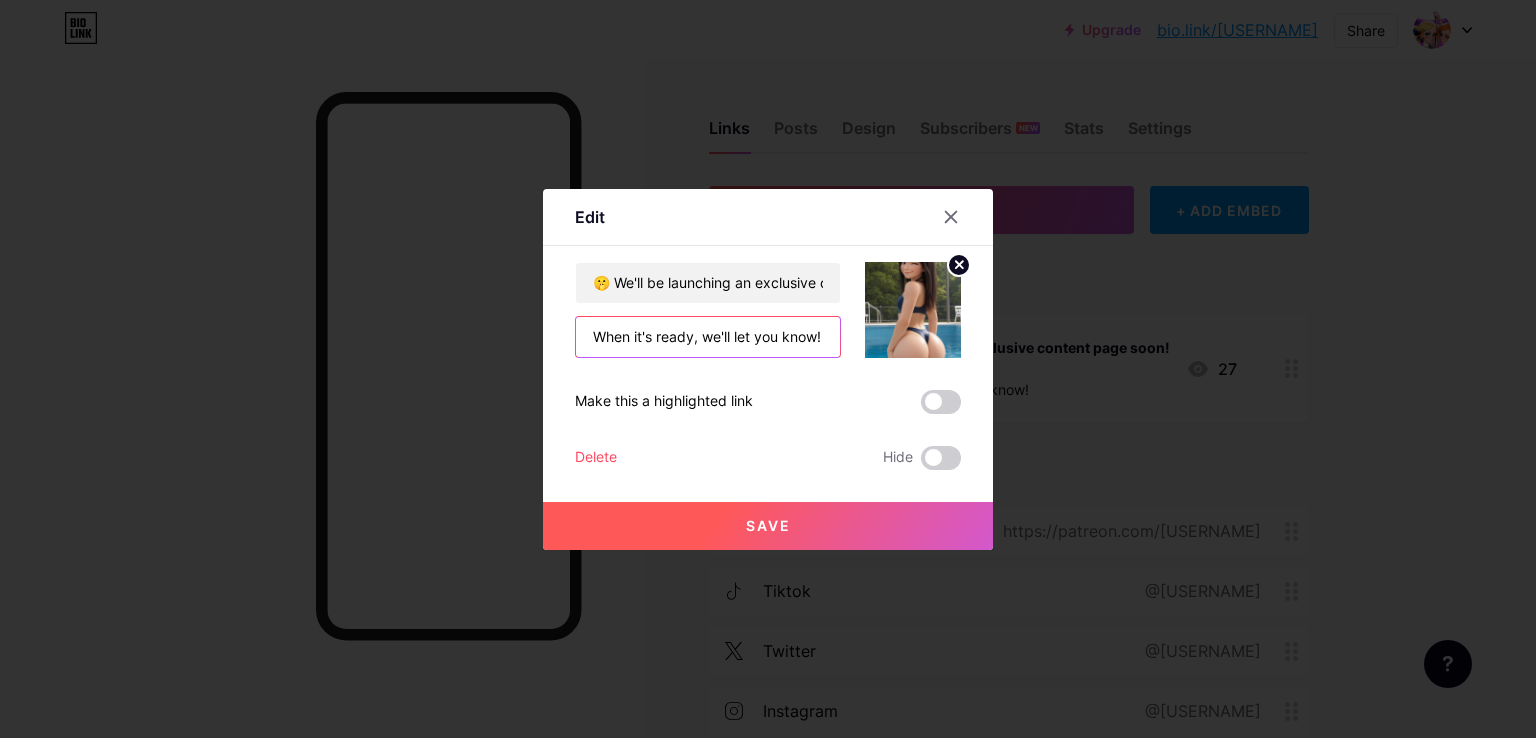 drag, startPoint x: 722, startPoint y: 336, endPoint x: 534, endPoint y: 345, distance: 188.2153 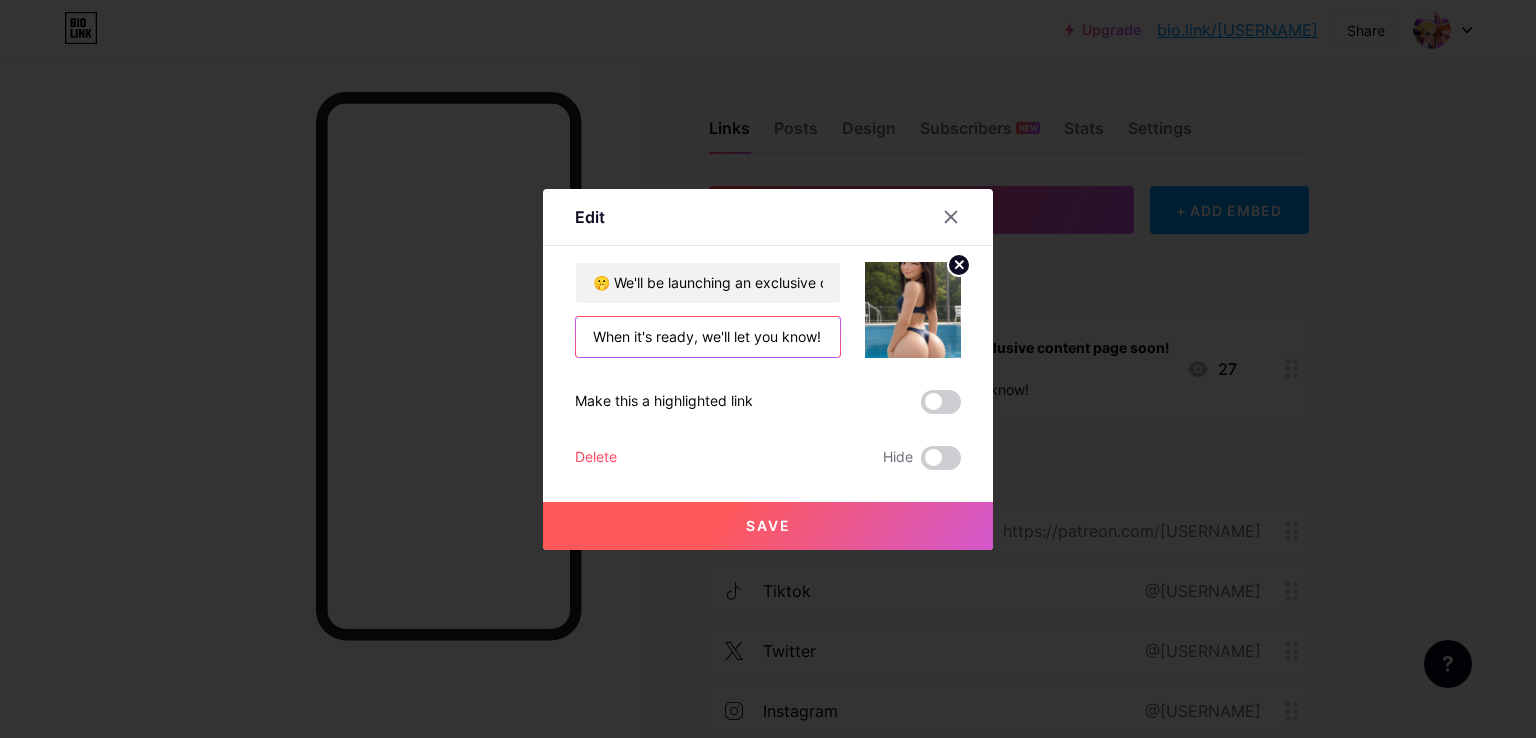 click on "Edit           Content
YouTube
Play YouTube video without leaving your page.
ADD
Vimeo
Play Vimeo video without leaving your page.
ADD
Tiktok
Grow your TikTok following
ADD
Tweet
Embed a tweet.
ADD
Reddit
Showcase your Reddit profile
ADD
Spotify
Embed Spotify to play the preview of a track.
ADD
Twitch
Play Twitch video without leaving your page.
ADD
SoundCloud" at bounding box center (768, 369) 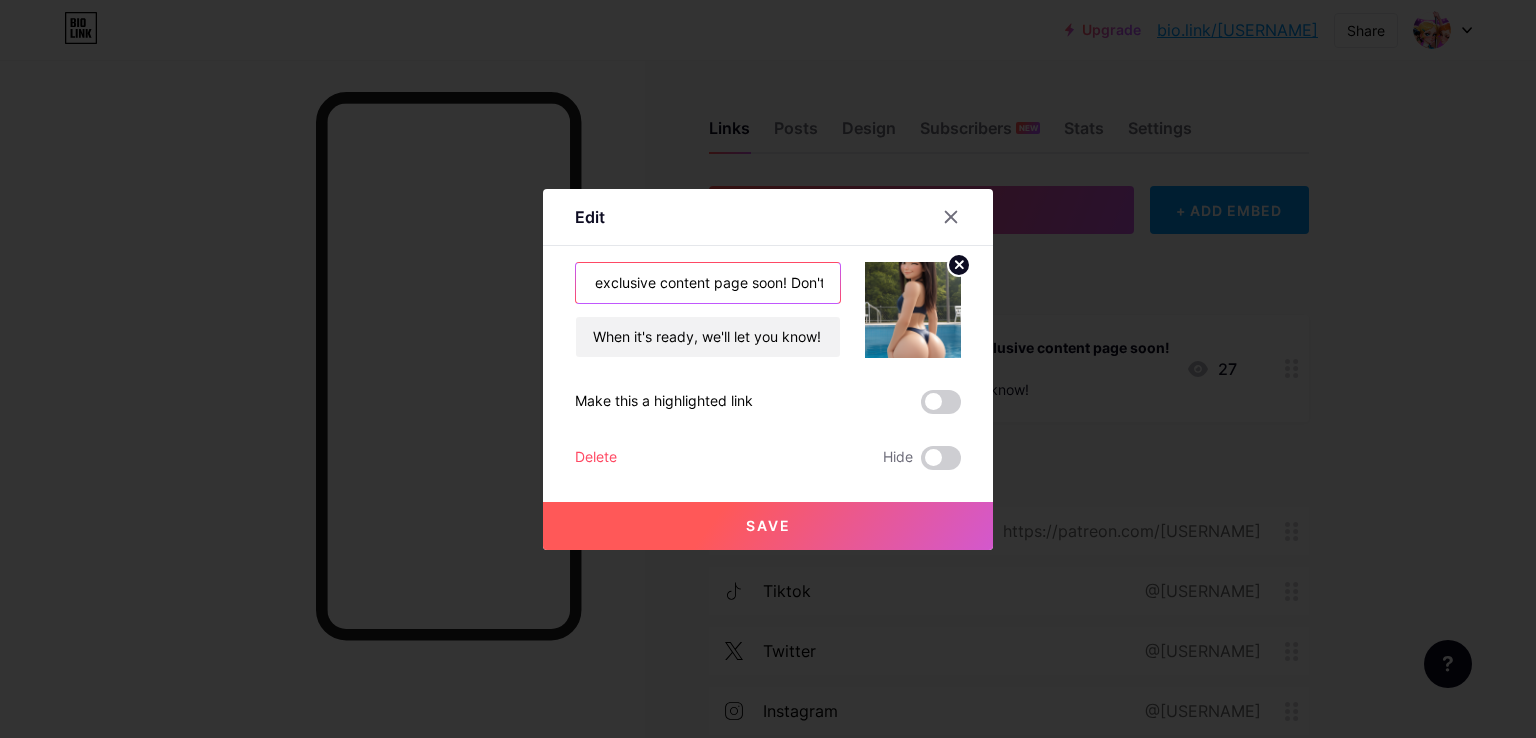 scroll, scrollTop: 0, scrollLeft: 216, axis: horizontal 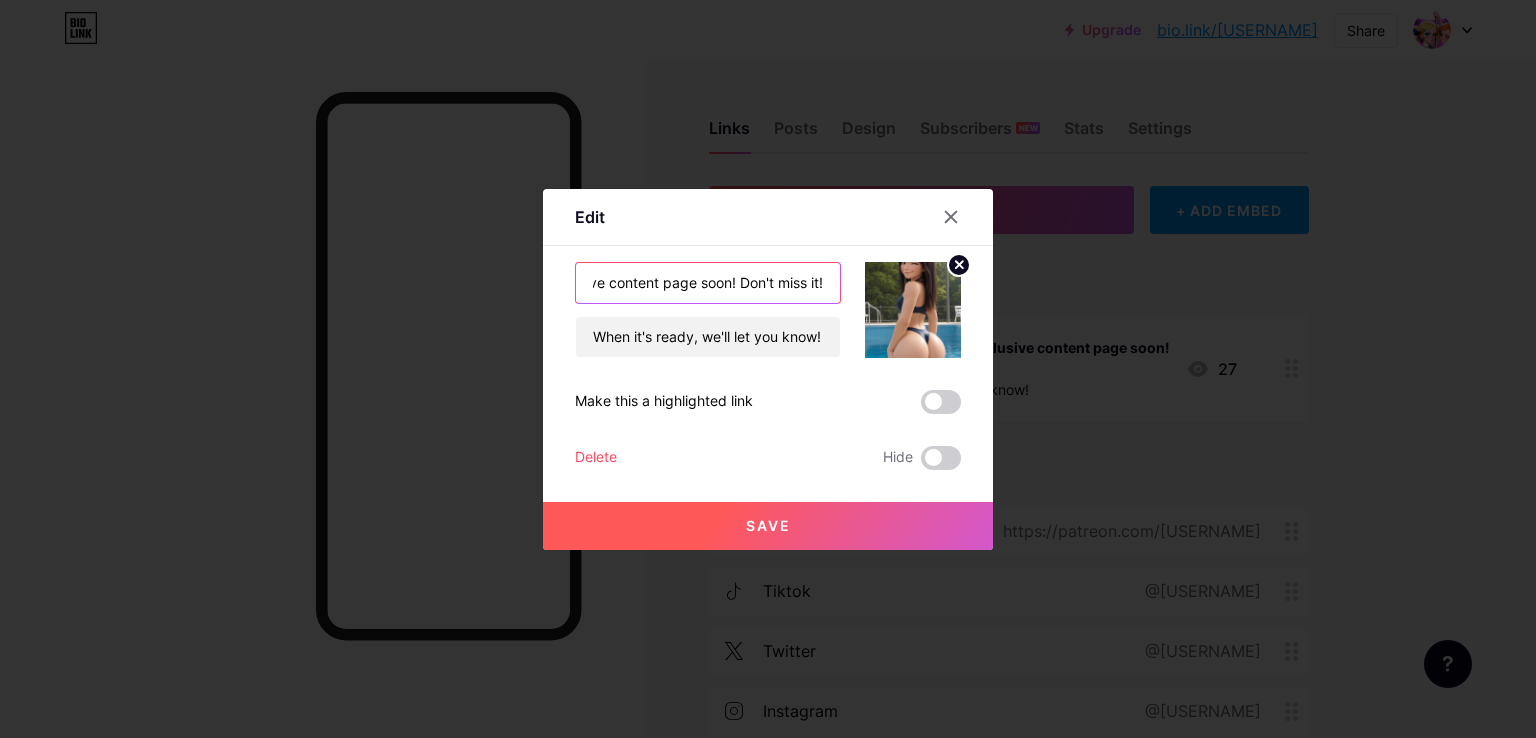 drag, startPoint x: 711, startPoint y: 282, endPoint x: 860, endPoint y: 286, distance: 149.05368 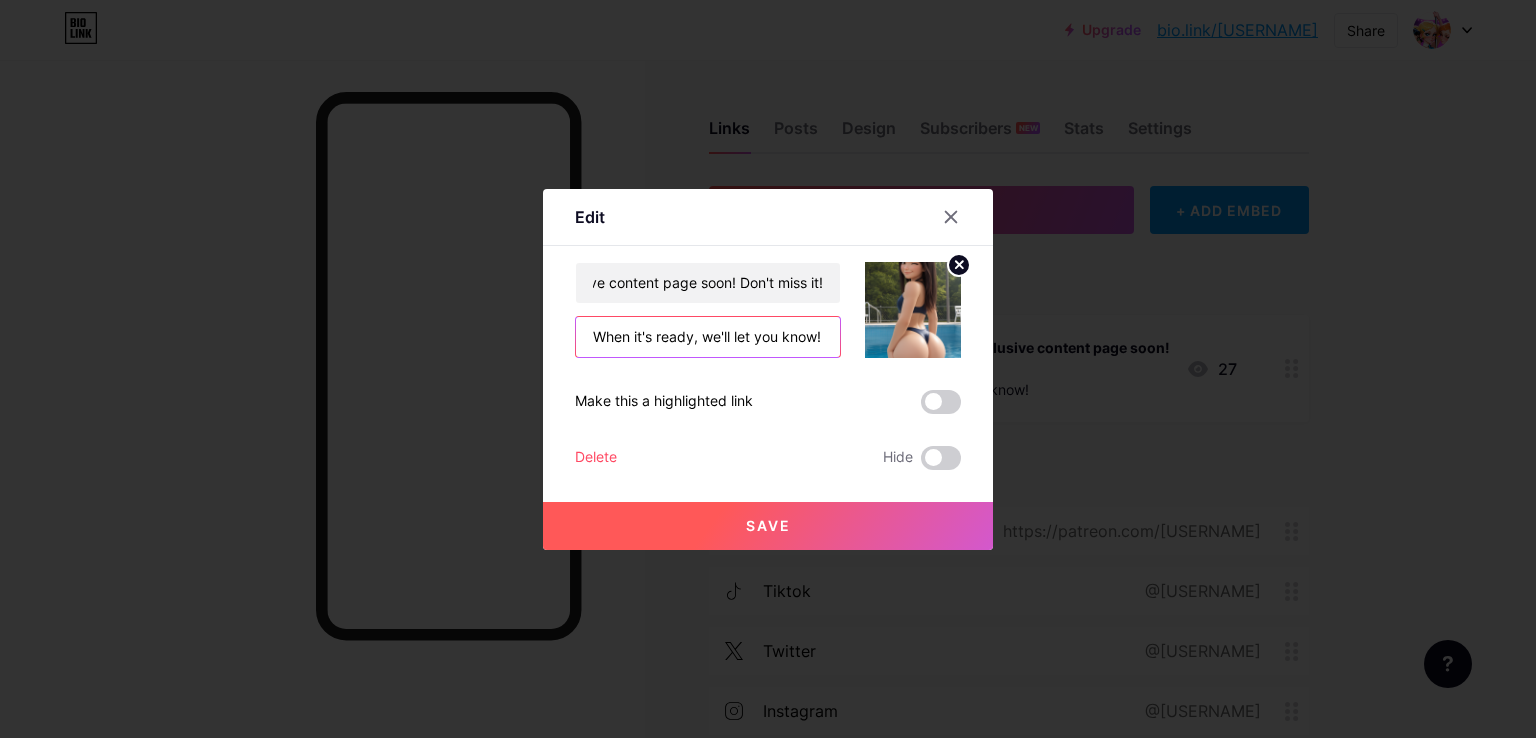 scroll, scrollTop: 0, scrollLeft: 0, axis: both 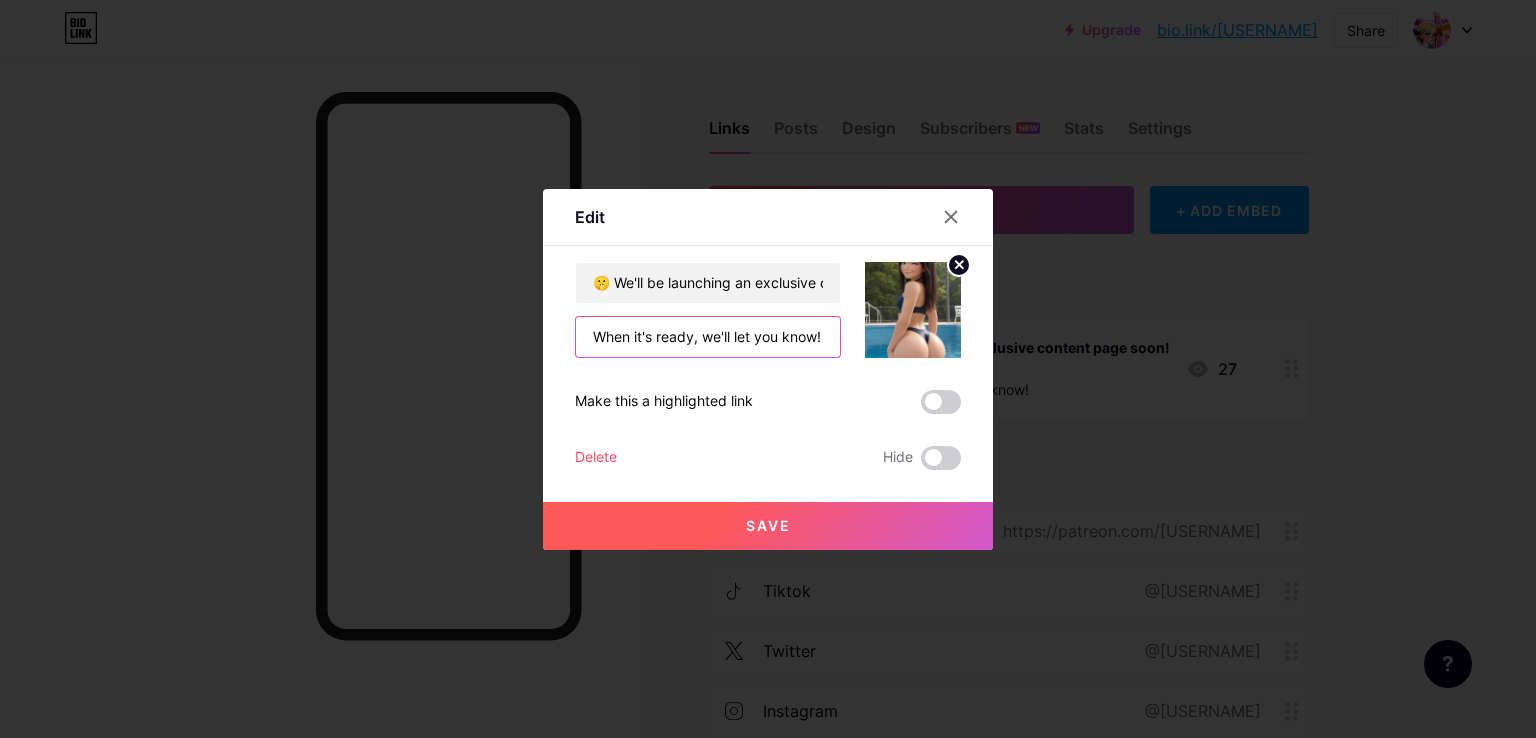 drag, startPoint x: 625, startPoint y: 339, endPoint x: 823, endPoint y: 346, distance: 198.1237 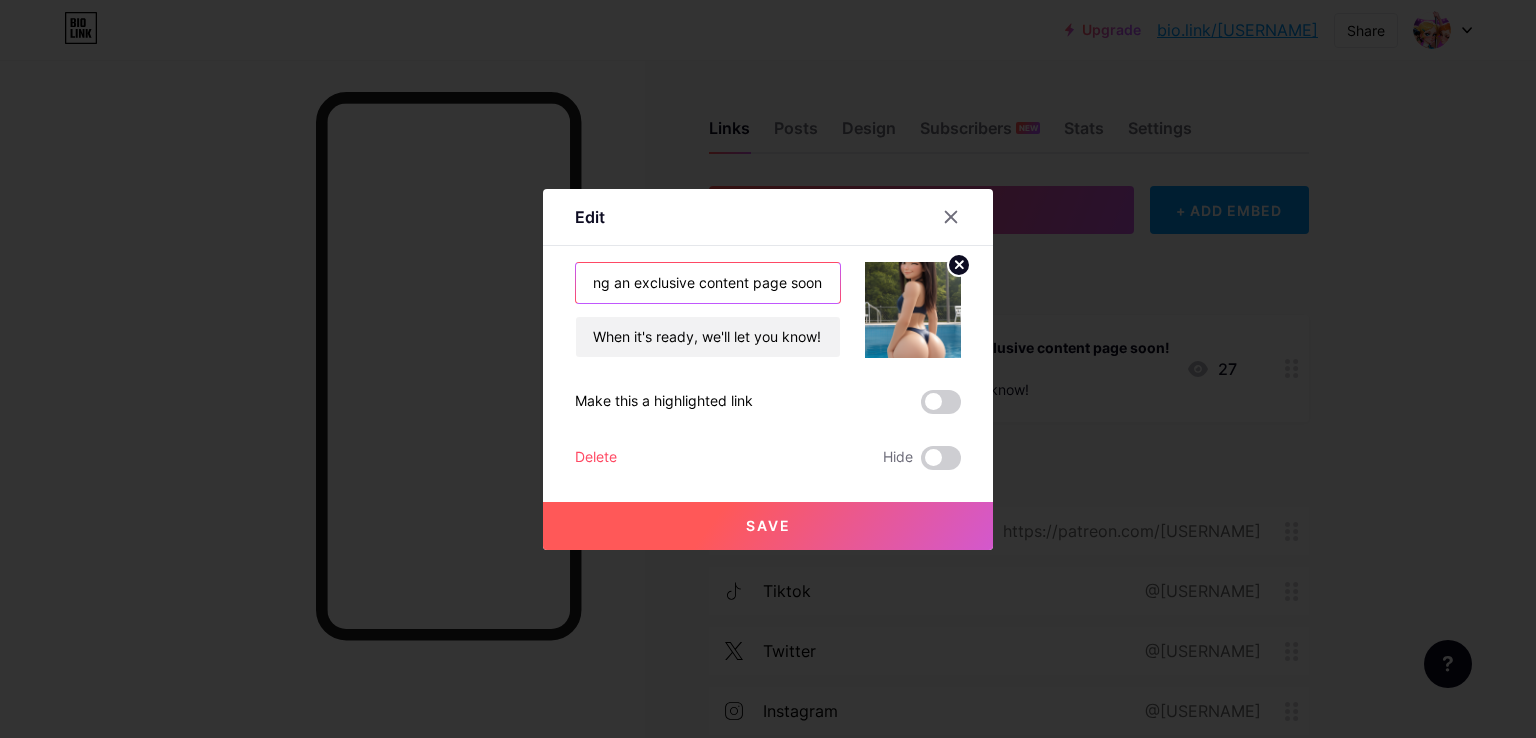 scroll, scrollTop: 0, scrollLeft: 216, axis: horizontal 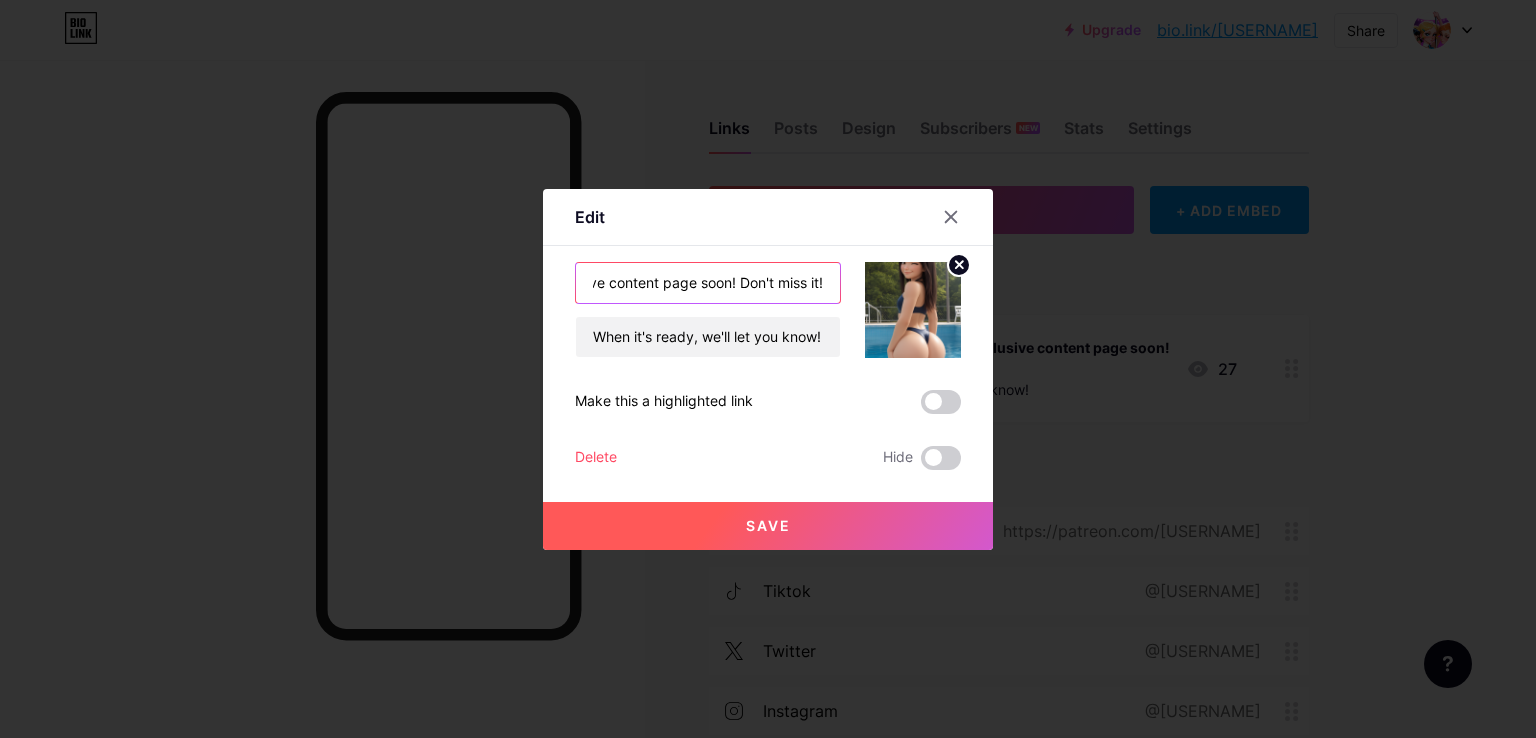 drag, startPoint x: 697, startPoint y: 284, endPoint x: 801, endPoint y: 294, distance: 104.47966 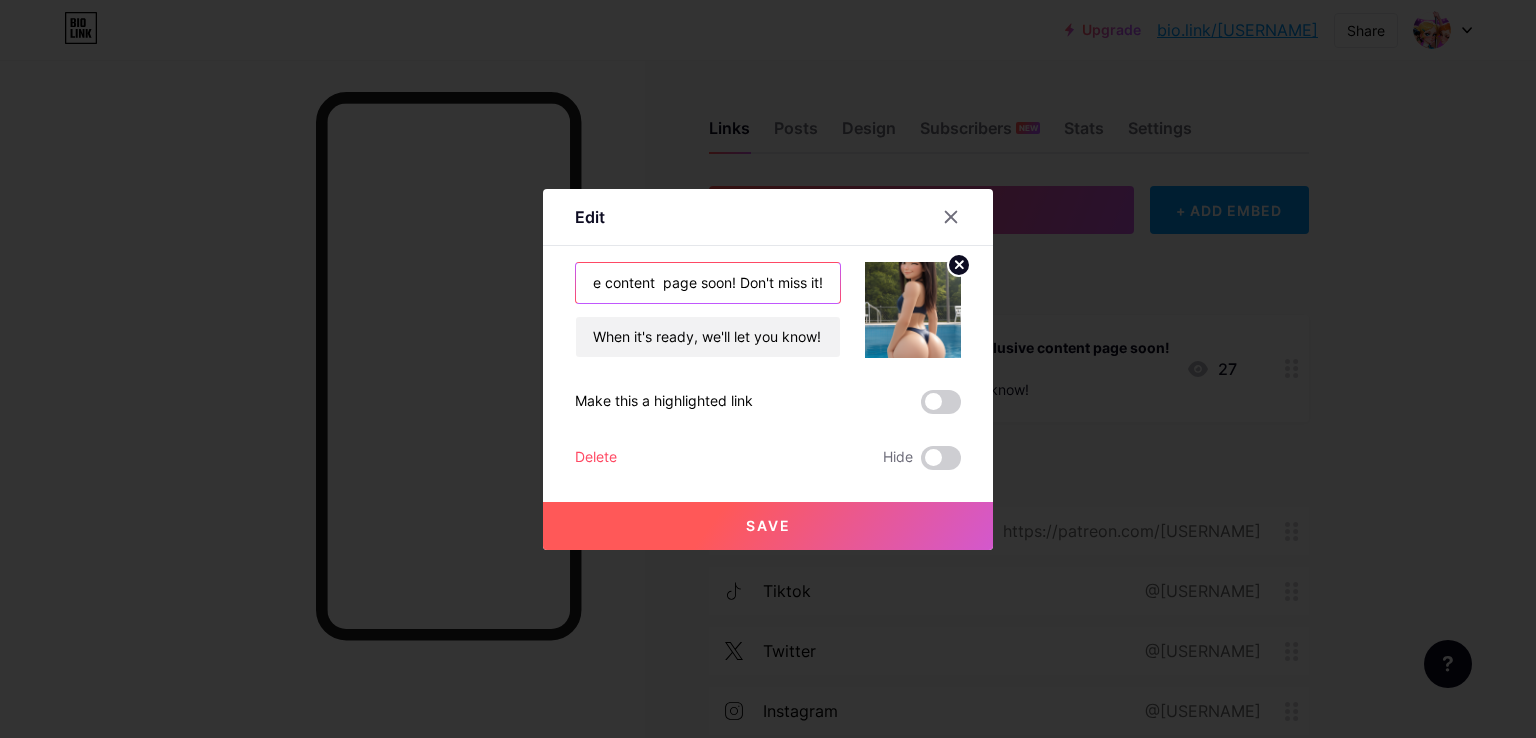 paste on "🔞" 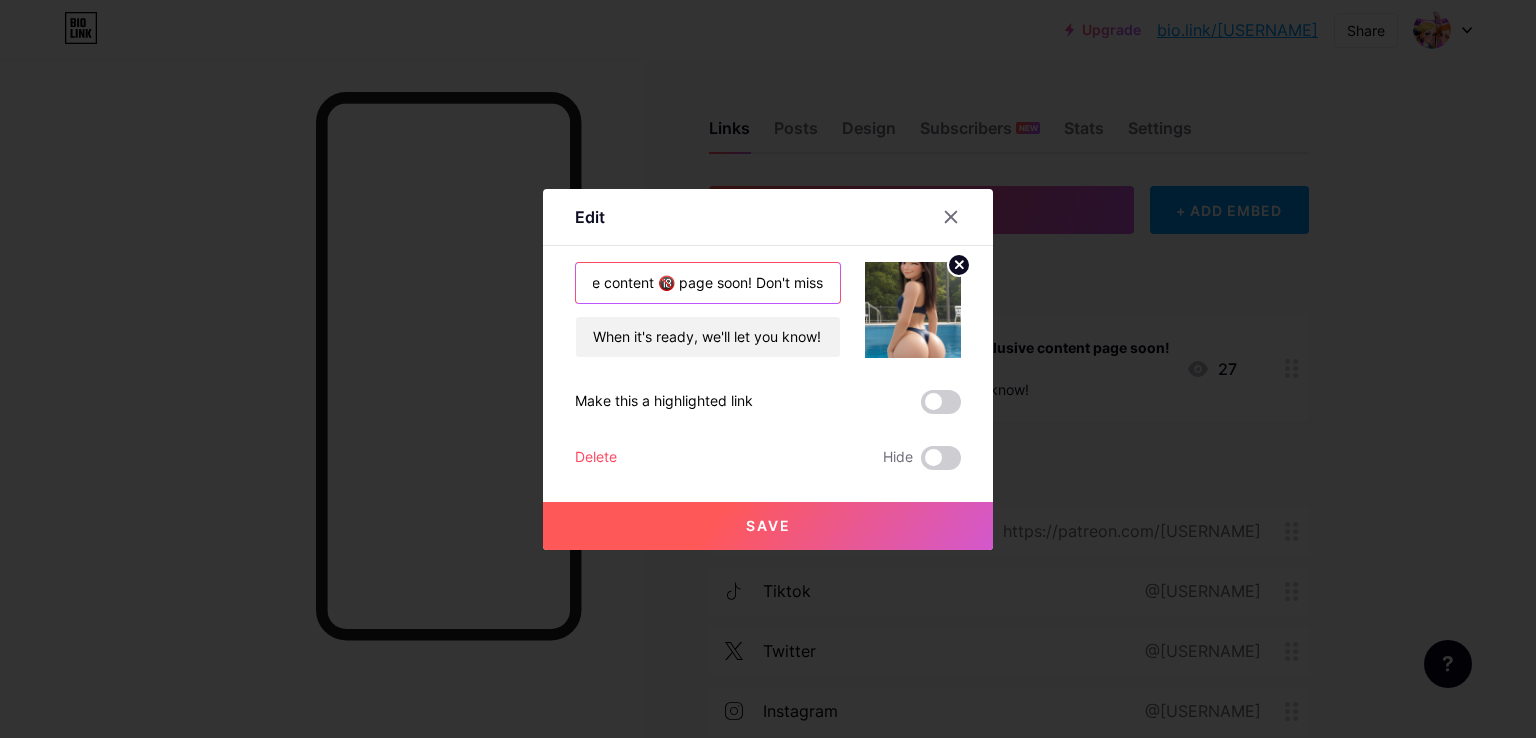 type on "🤫 We'll be launching an exclusive content 🔞 page soon! Don't miss it!" 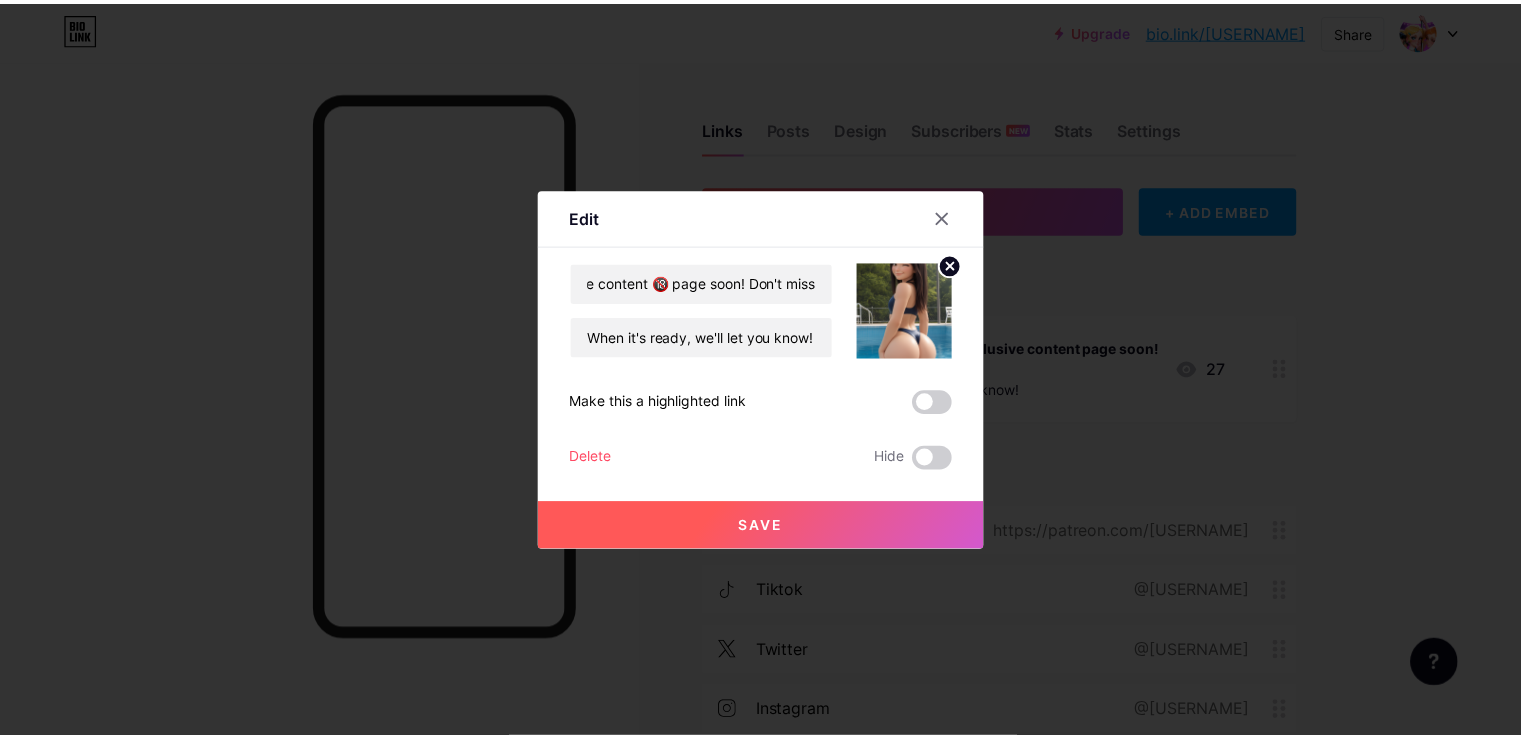 scroll, scrollTop: 0, scrollLeft: 0, axis: both 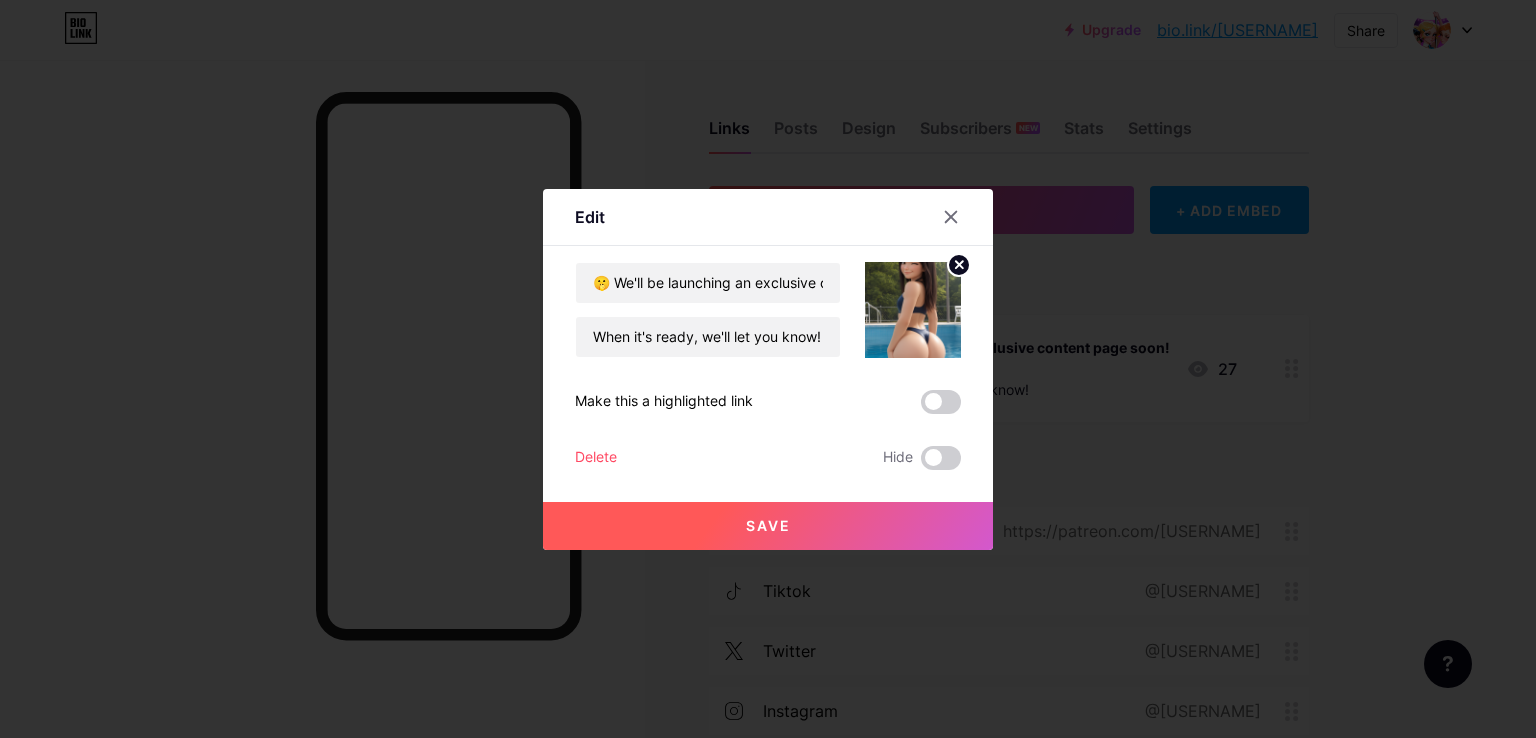 click on "Save" at bounding box center (768, 525) 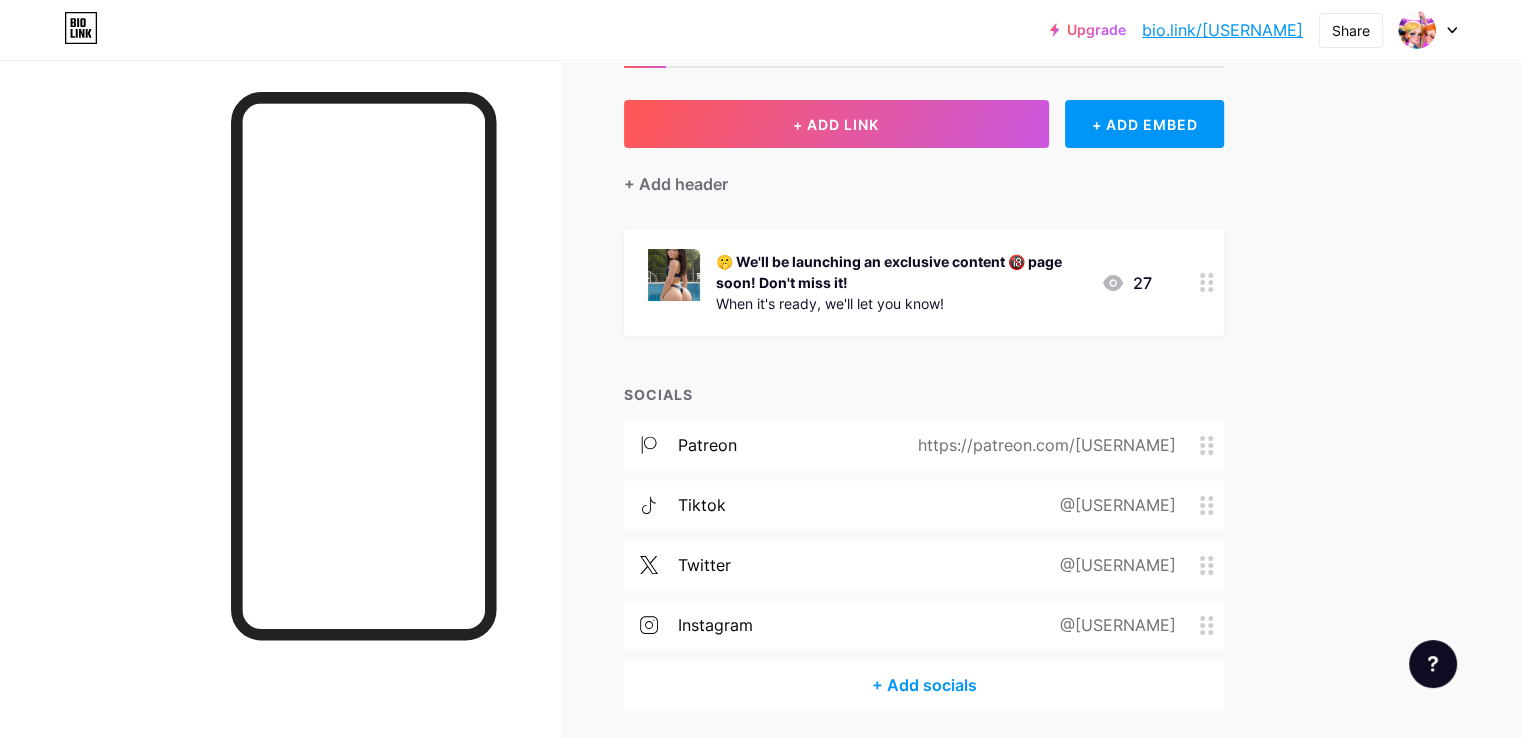 scroll, scrollTop: 156, scrollLeft: 0, axis: vertical 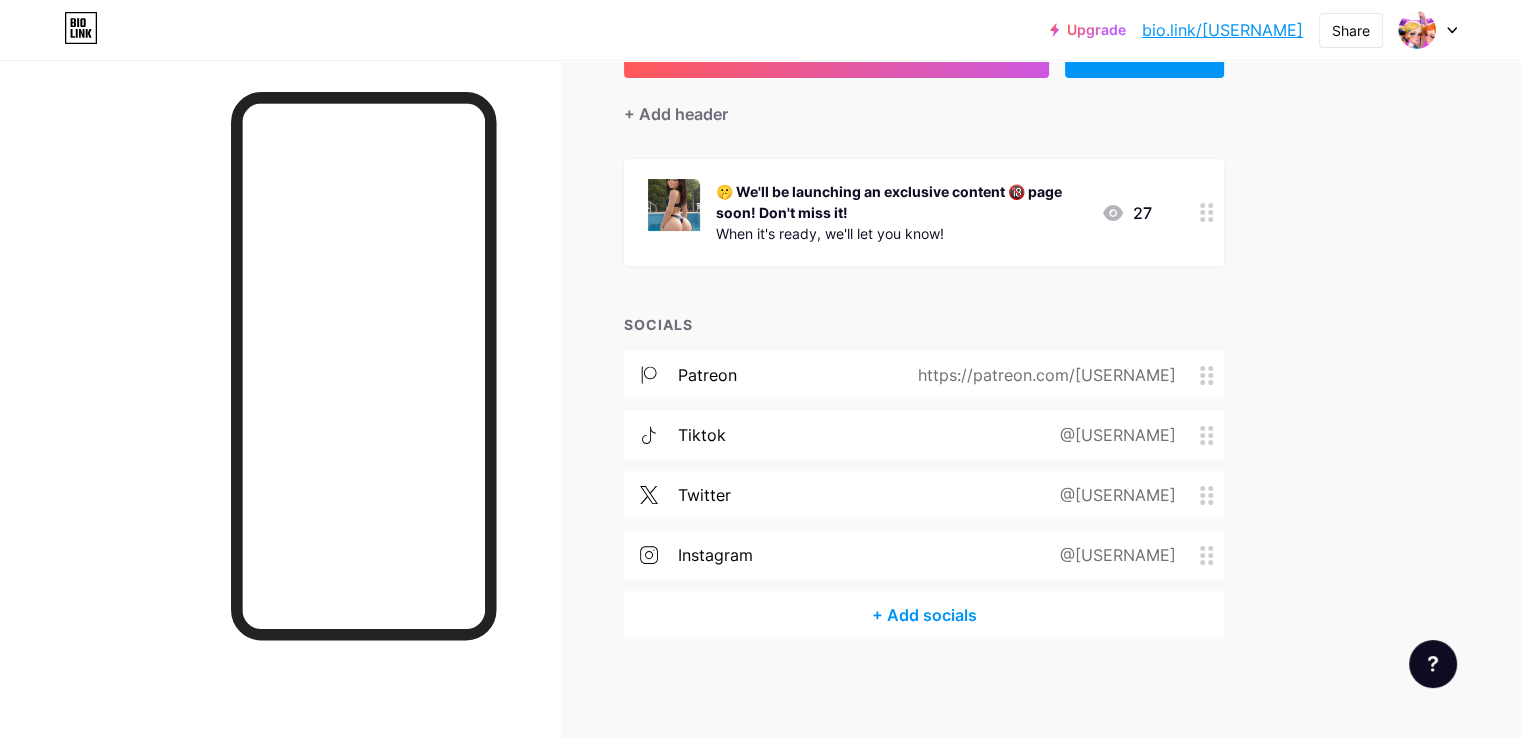 click on "https://patreon.com/[USERNAME]" at bounding box center (1043, 375) 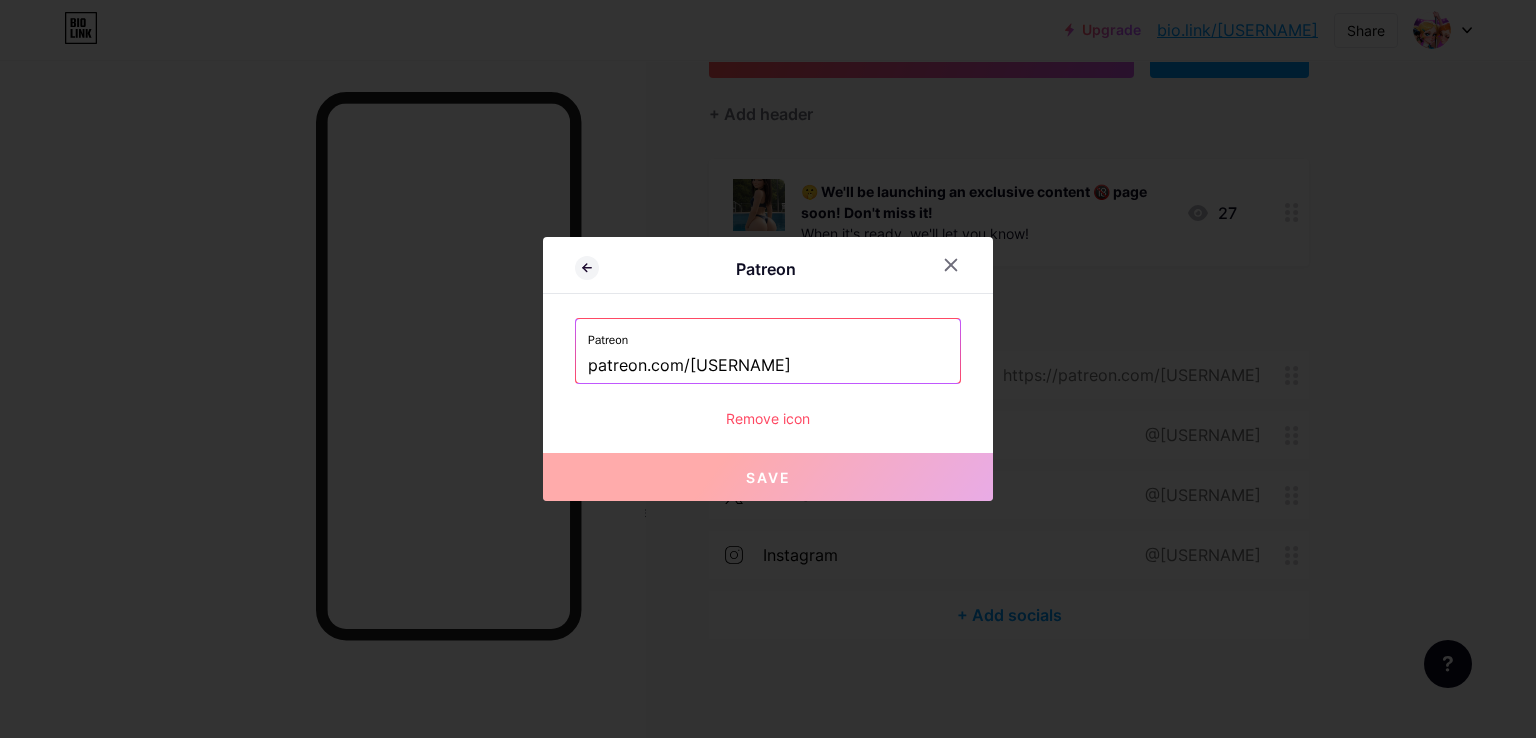 click on "Remove icon" at bounding box center [768, 418] 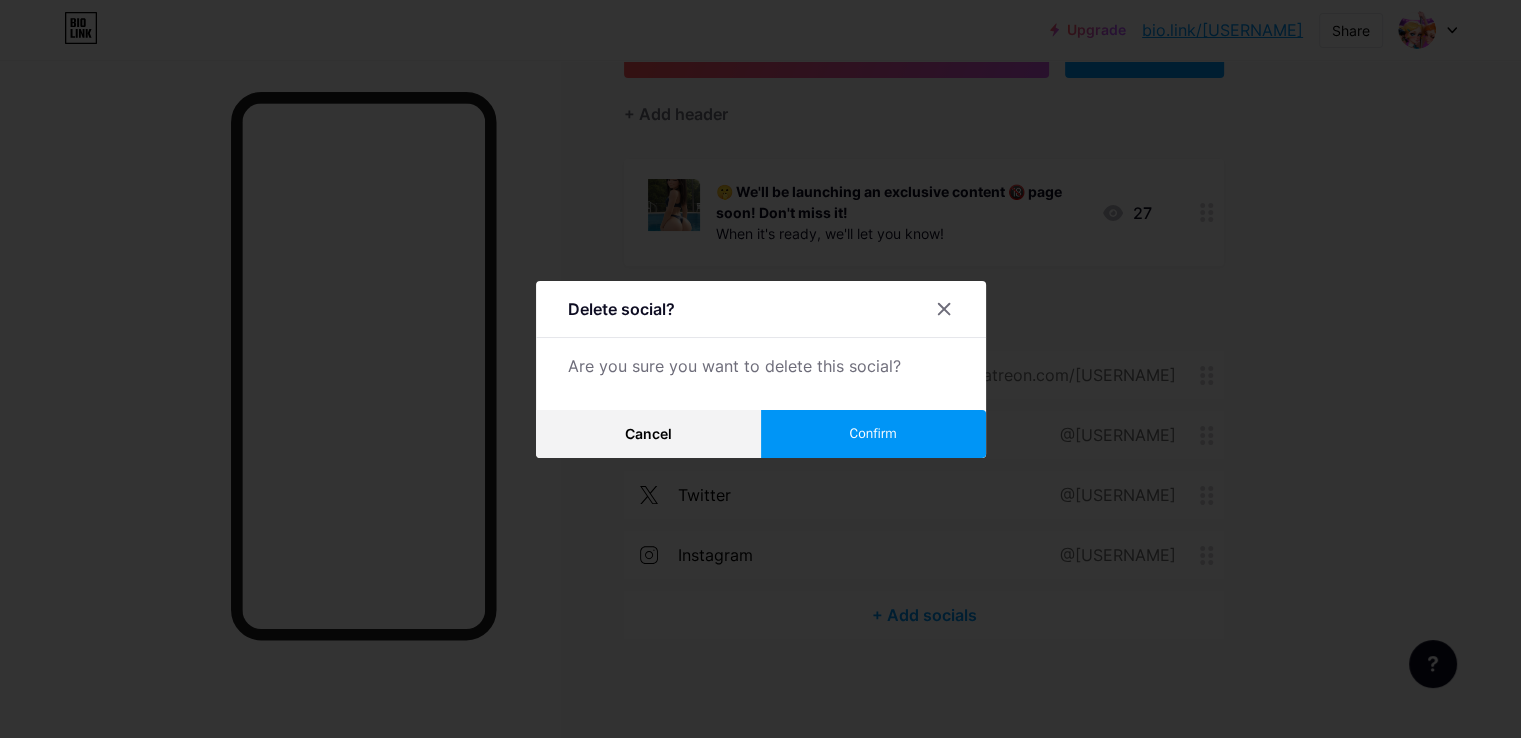 click on "Confirm" at bounding box center [873, 434] 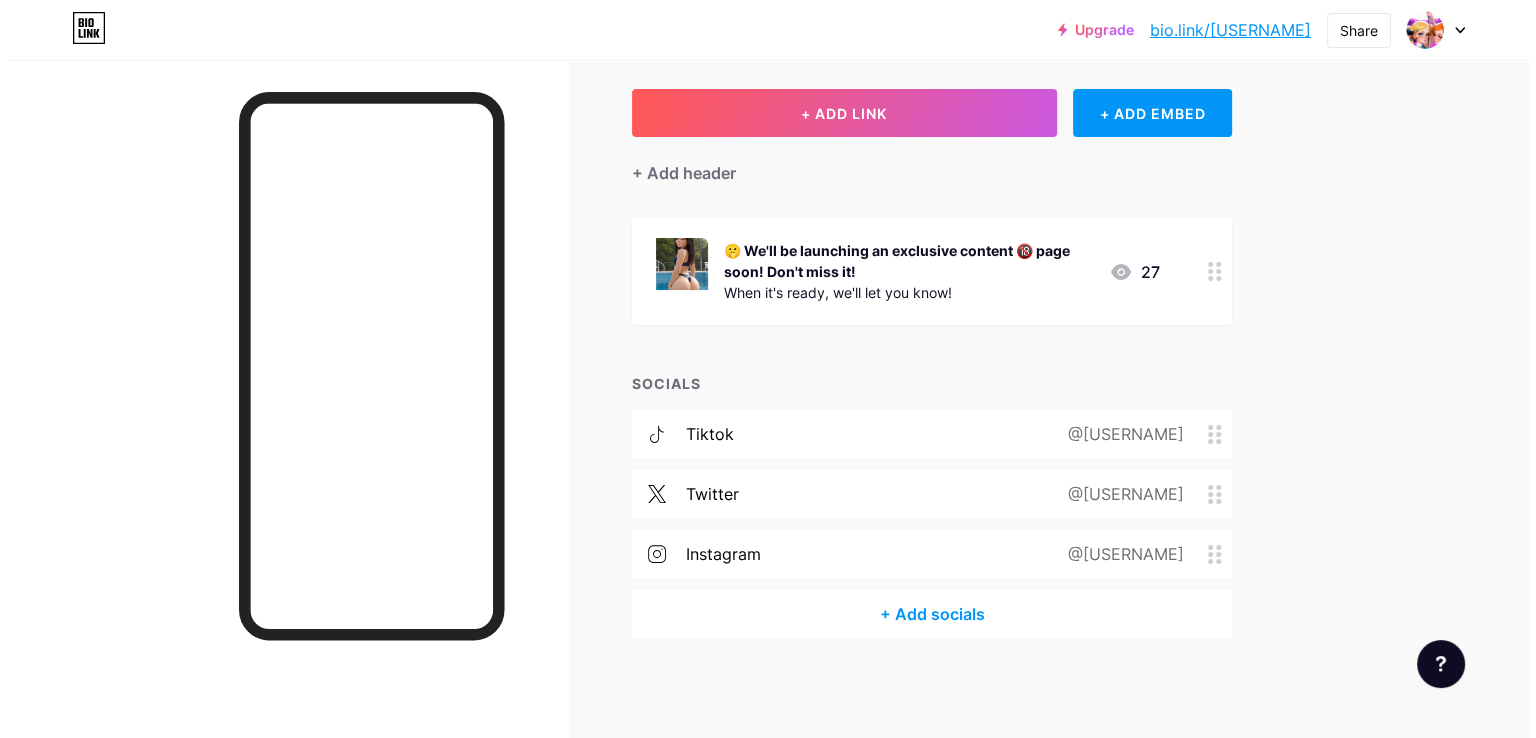 scroll, scrollTop: 96, scrollLeft: 0, axis: vertical 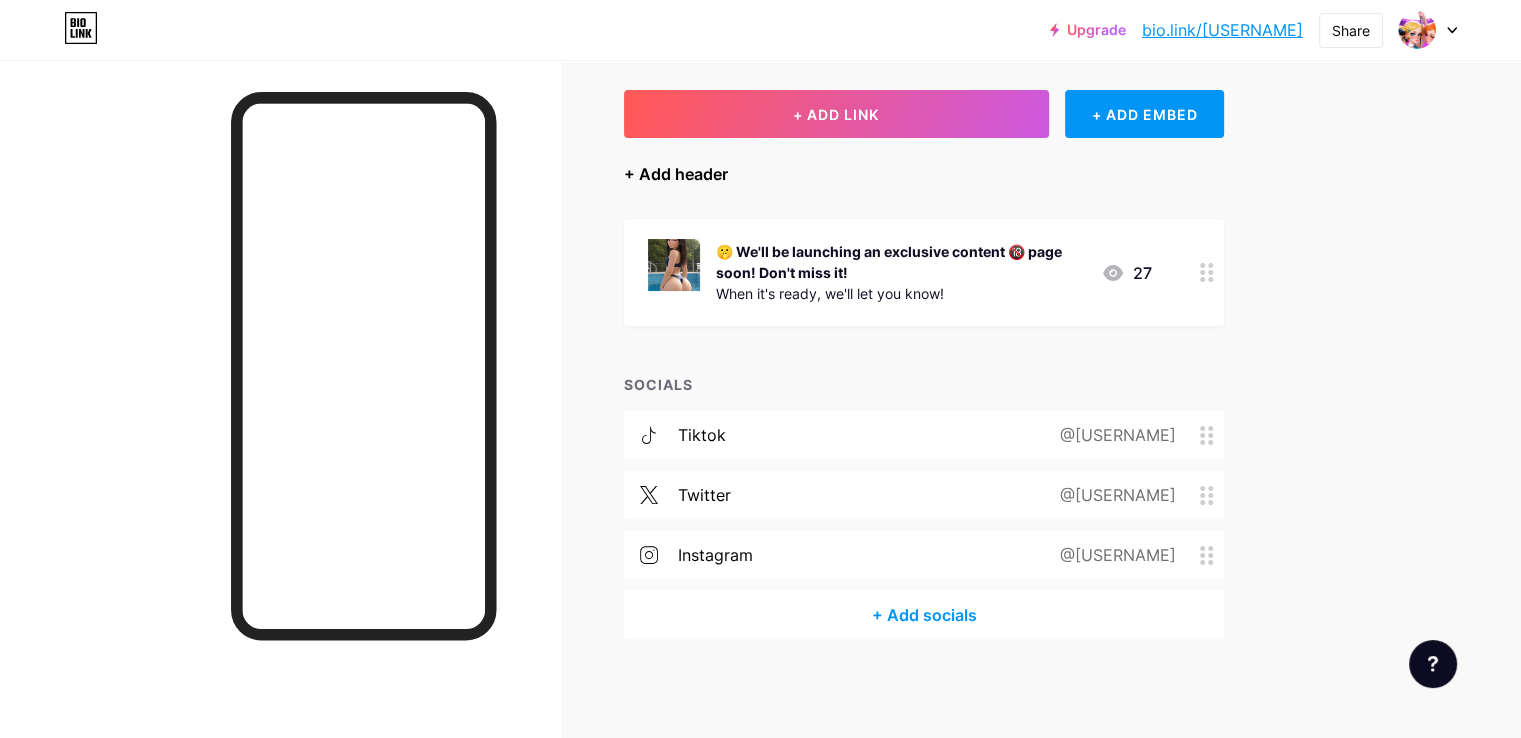 click on "+ Add header" at bounding box center [676, 174] 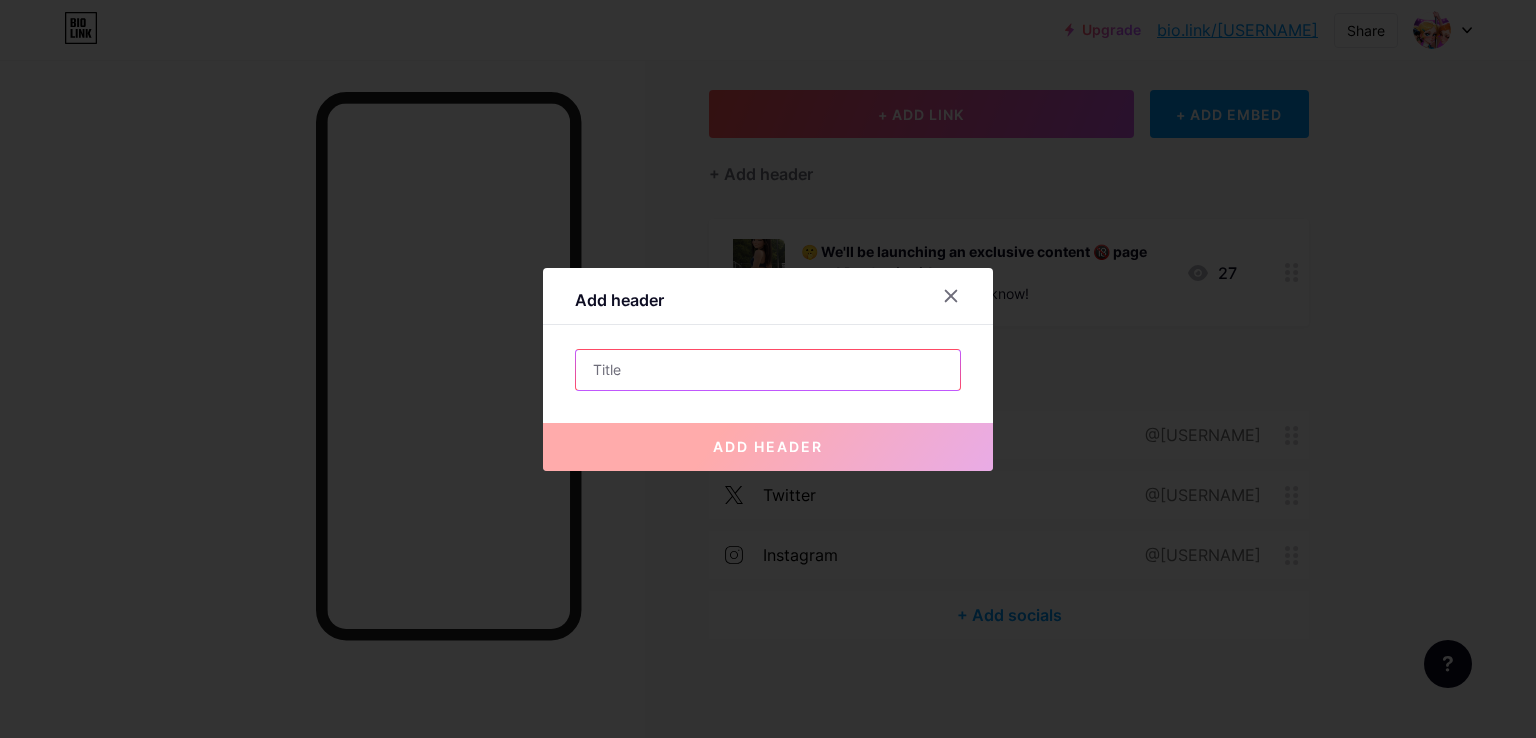click at bounding box center (768, 370) 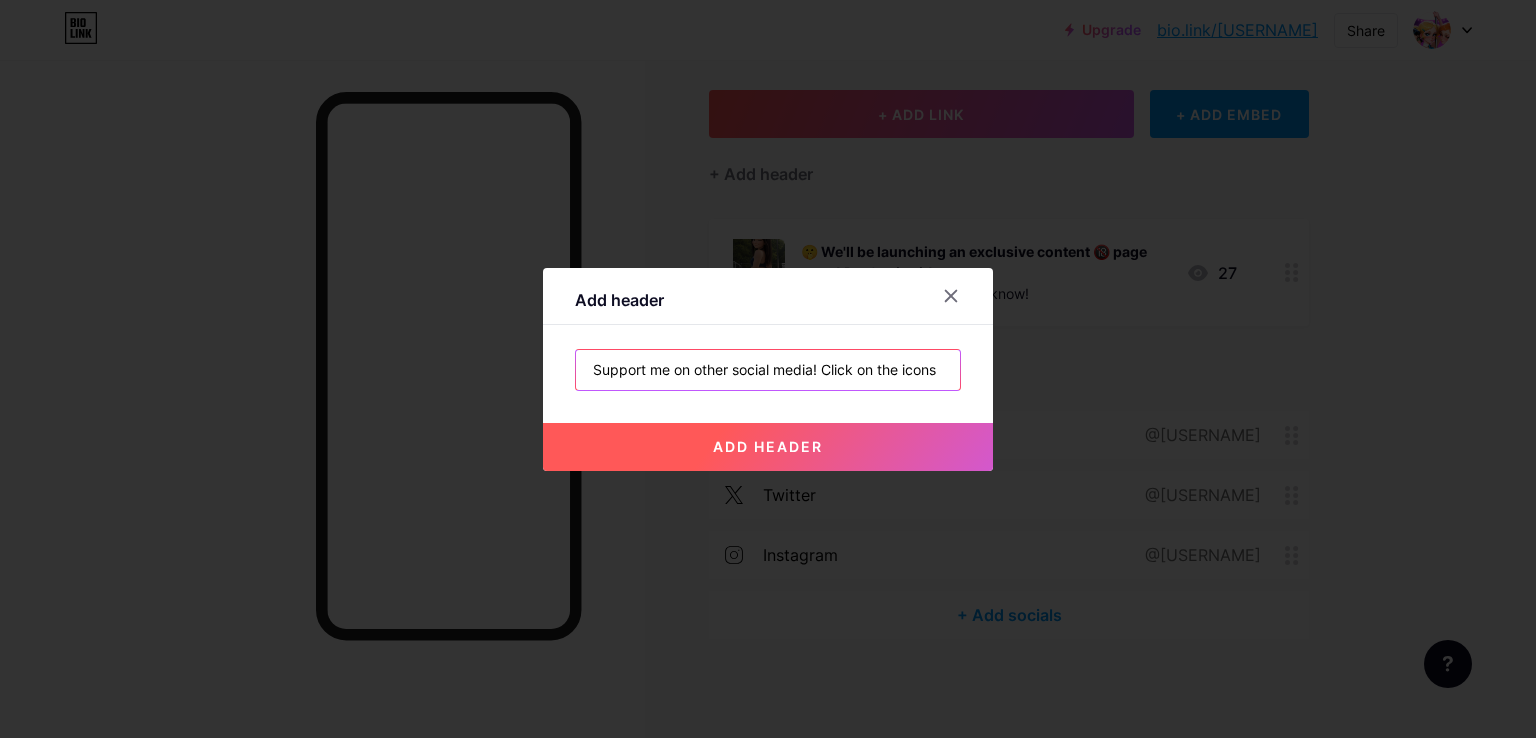 scroll, scrollTop: 0, scrollLeft: 0, axis: both 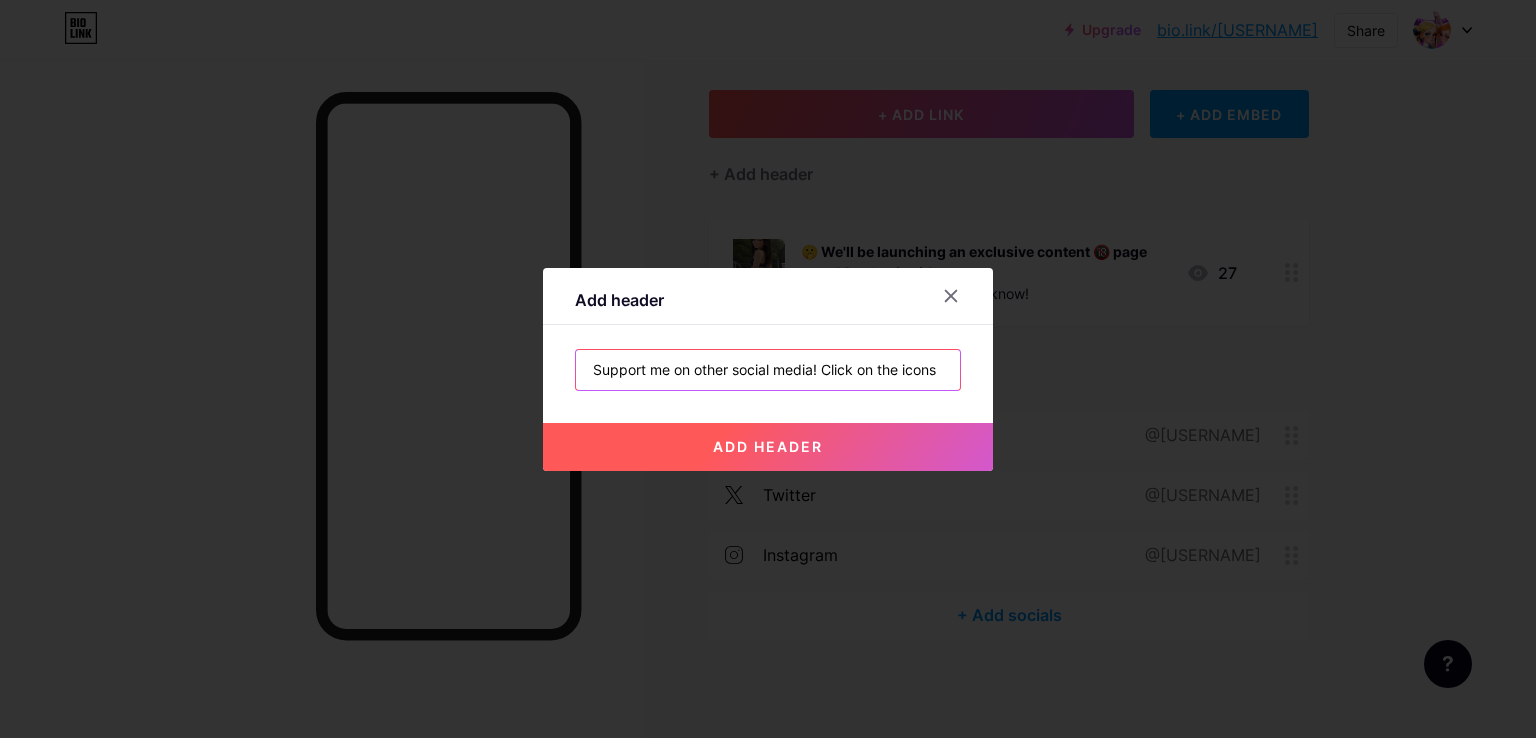click on "Support me on other social media! Click on the icons" at bounding box center [768, 370] 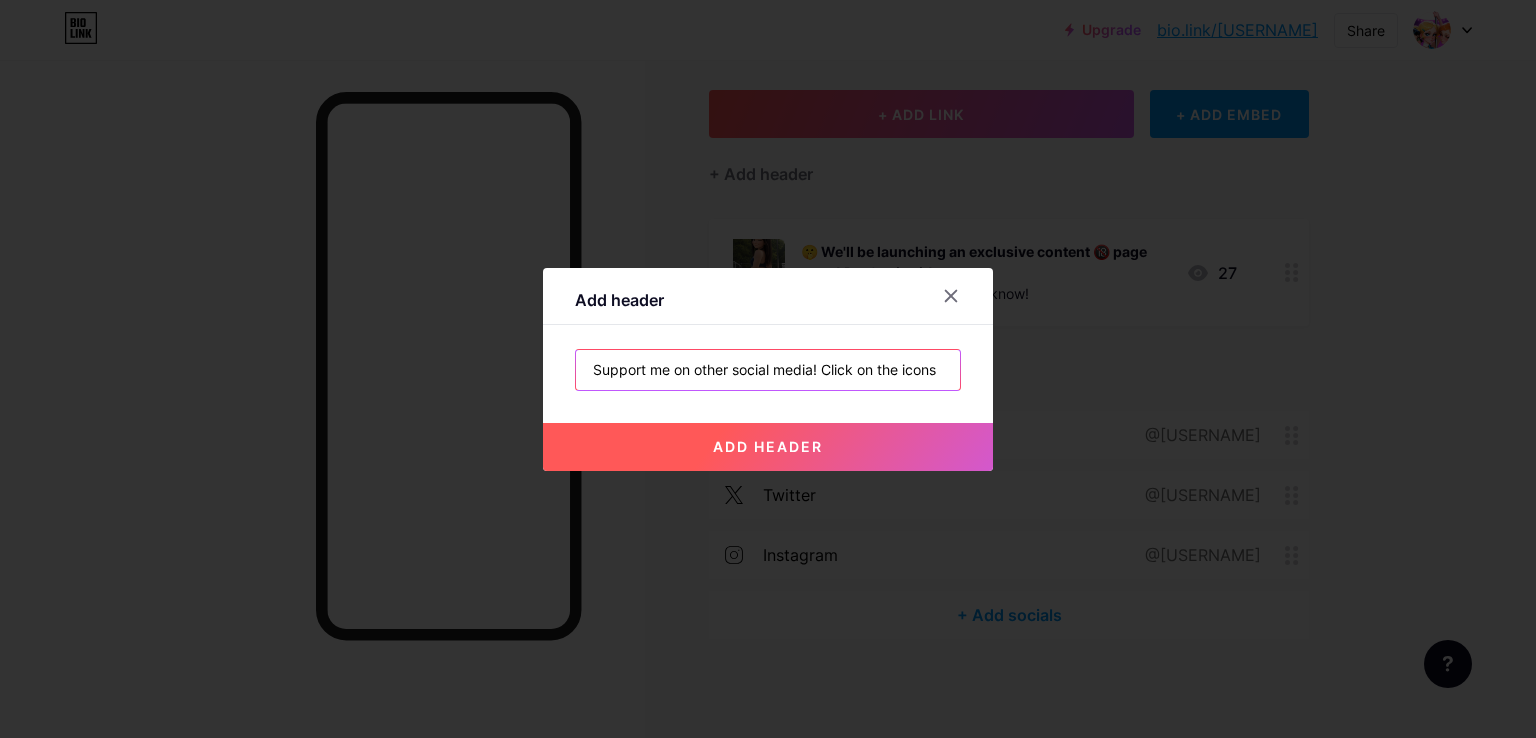 paste on "👆" 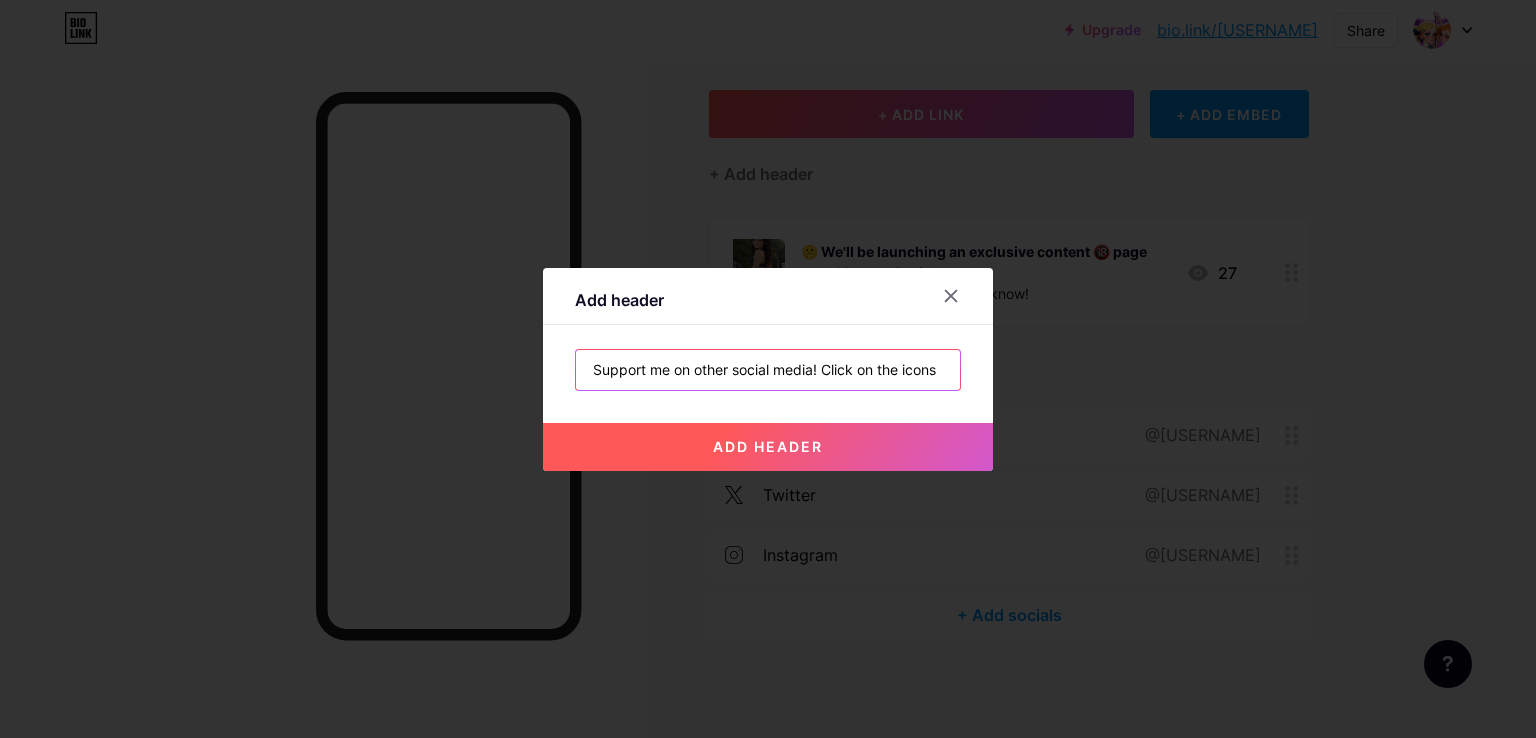 scroll, scrollTop: 0, scrollLeft: 16, axis: horizontal 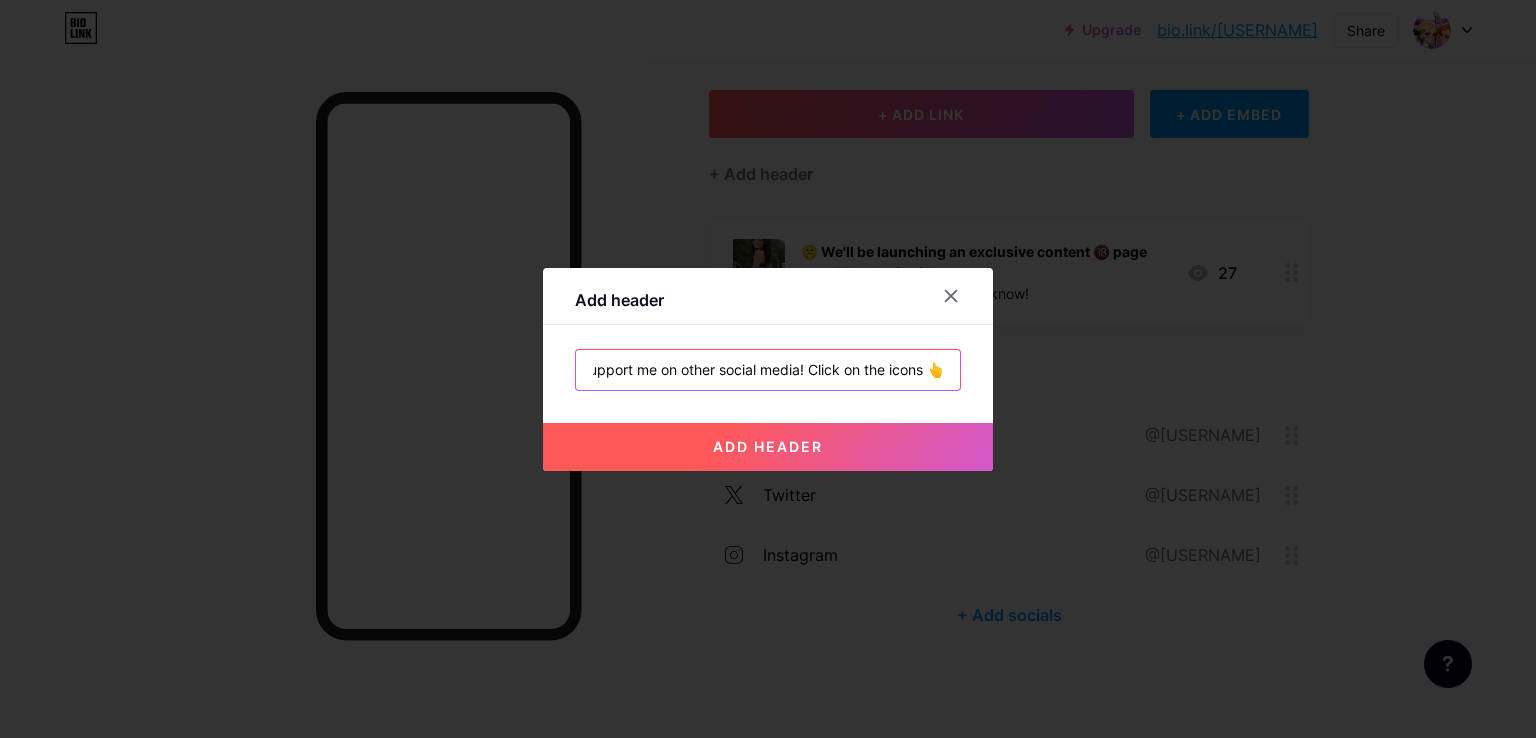 drag, startPoint x: 718, startPoint y: 370, endPoint x: 1028, endPoint y: 374, distance: 310.02582 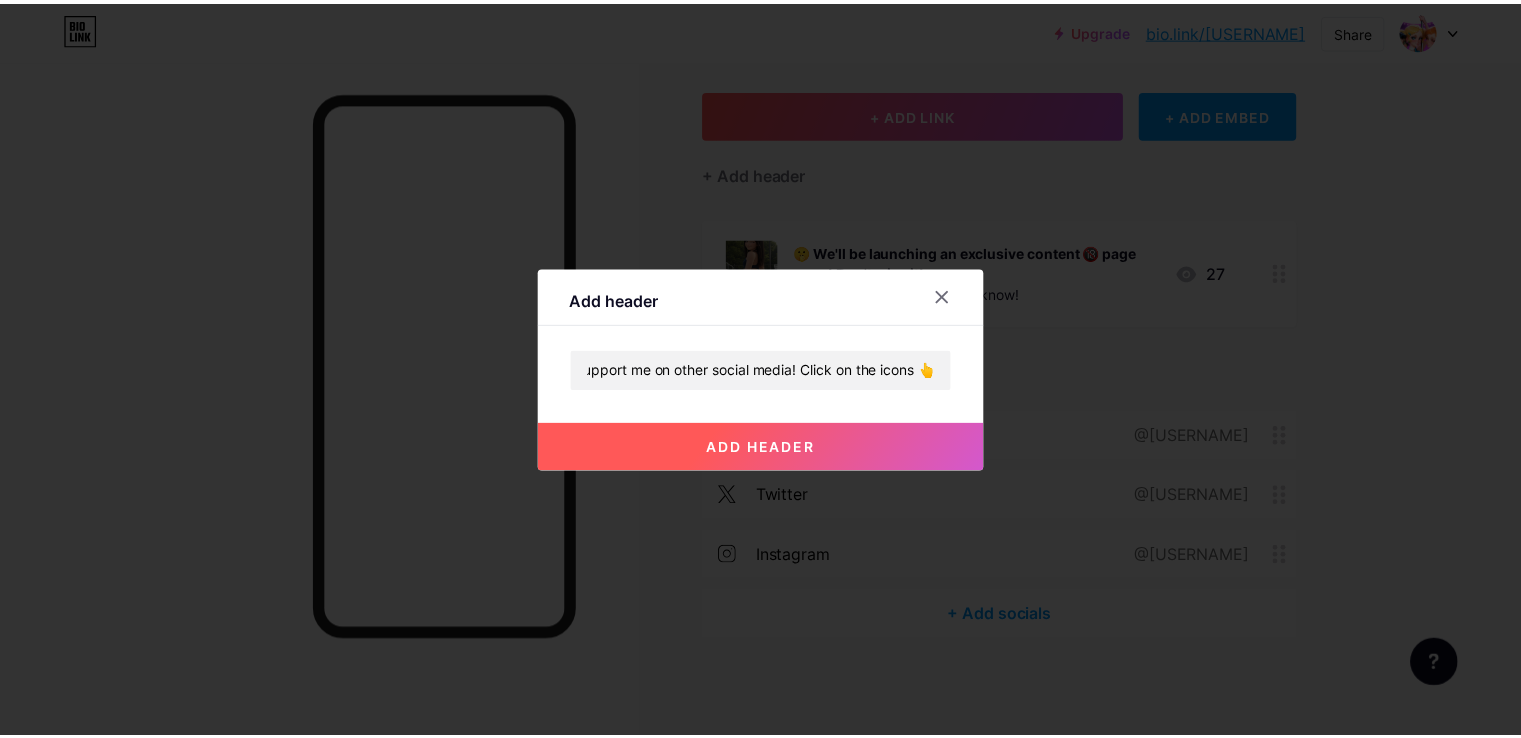 scroll, scrollTop: 0, scrollLeft: 0, axis: both 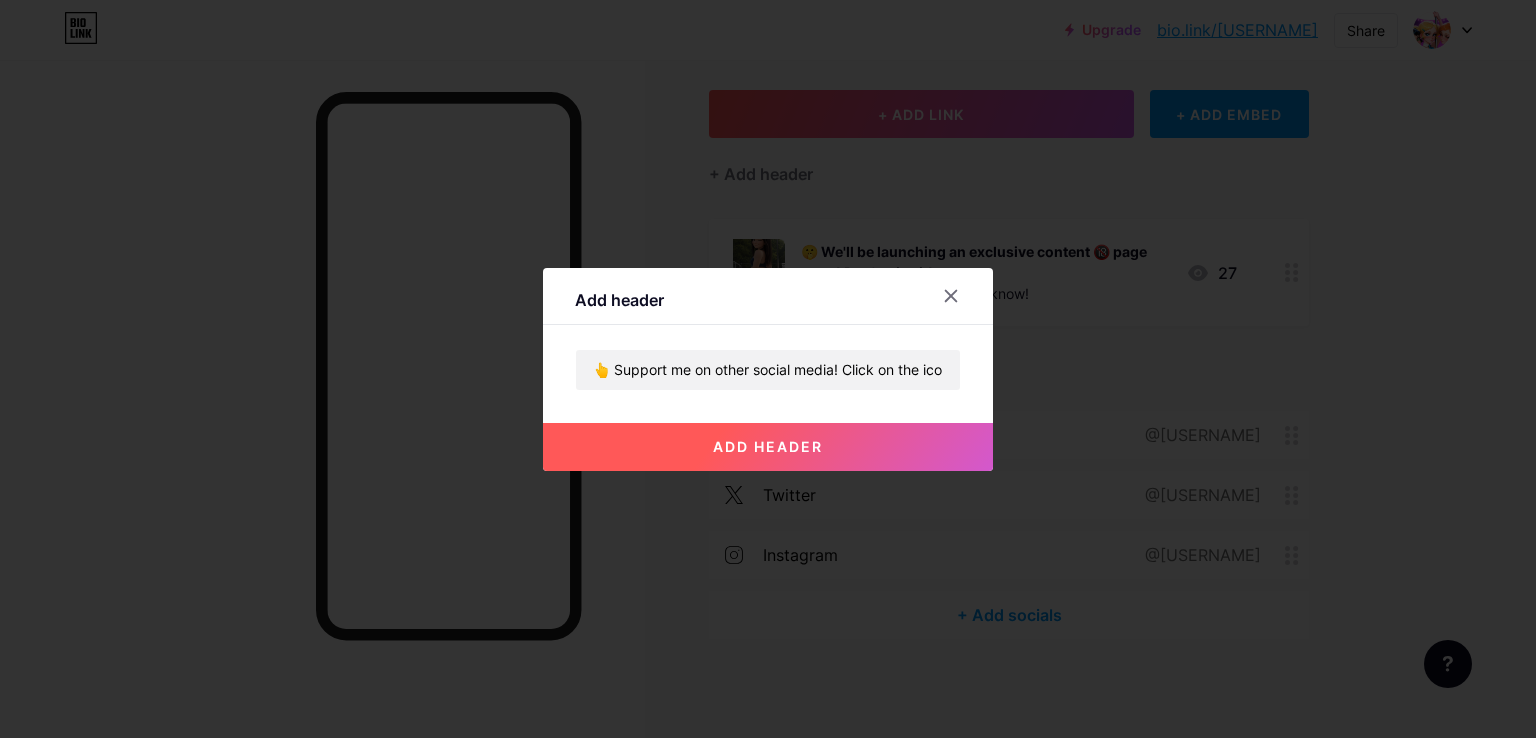 click on "add header" at bounding box center (768, 447) 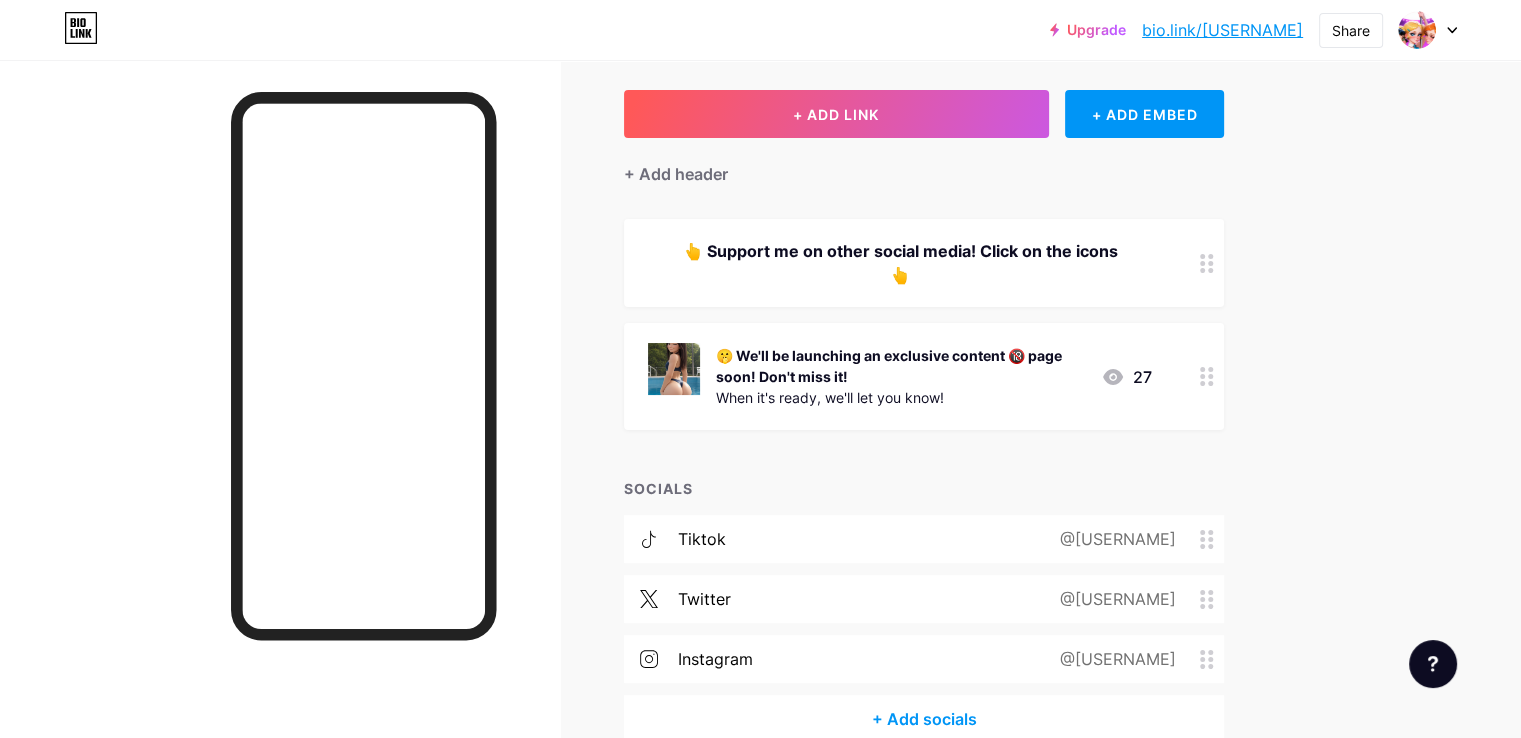 click on "👆 Support me on other social media! Click on the icons 👆" at bounding box center [924, 263] 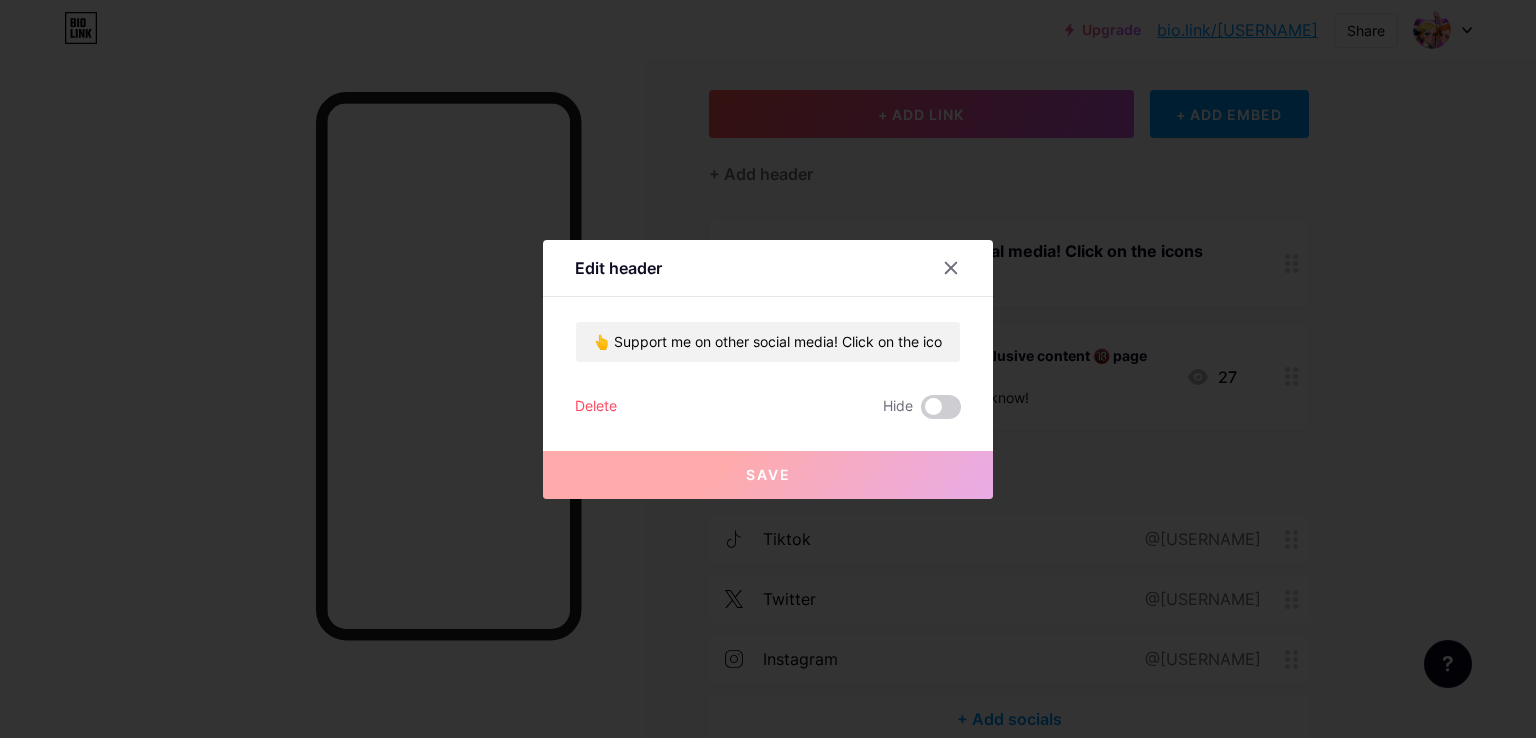 click on "Edit header       👆 Support me on other social media! Click on the icons 👆
Delete
Hide         Save" at bounding box center (768, 369) 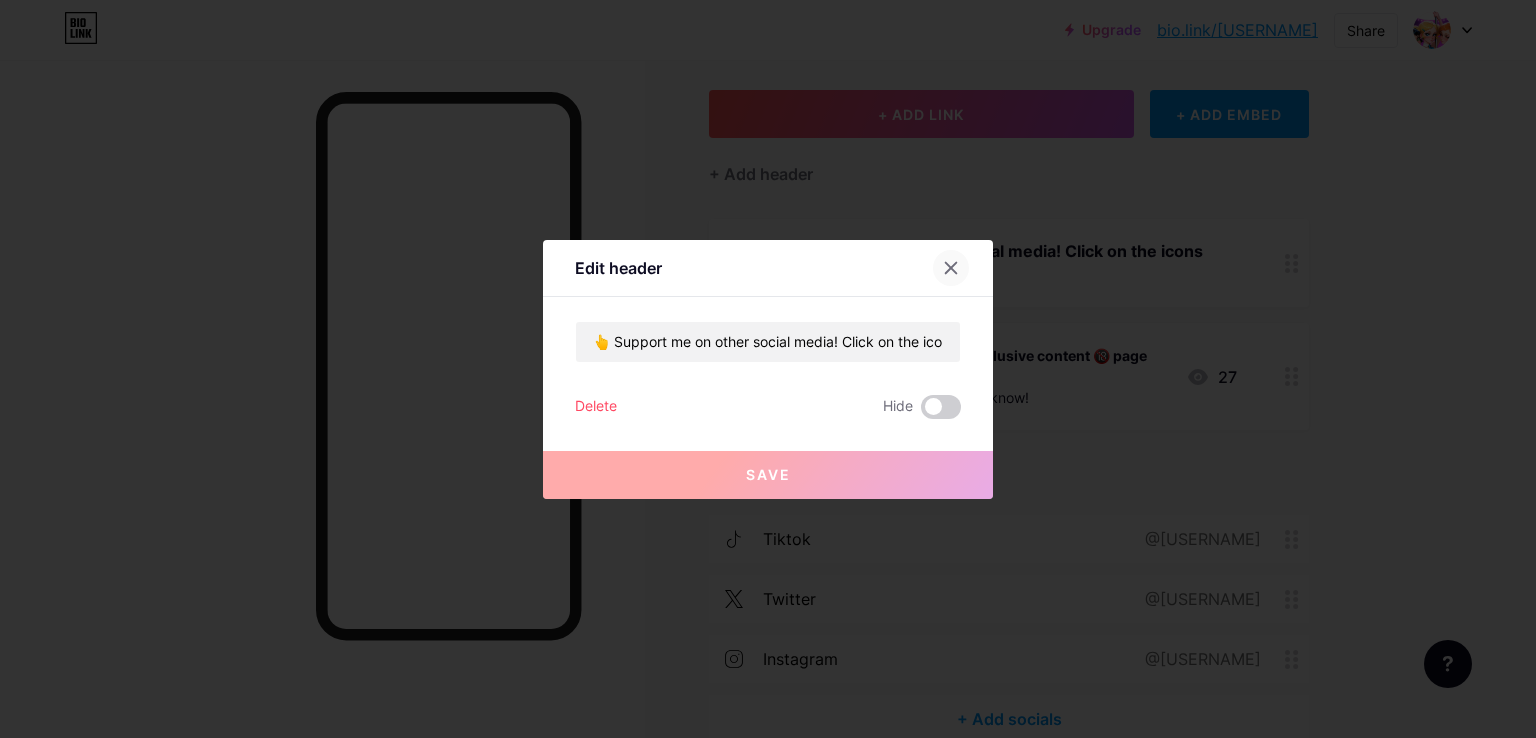 click 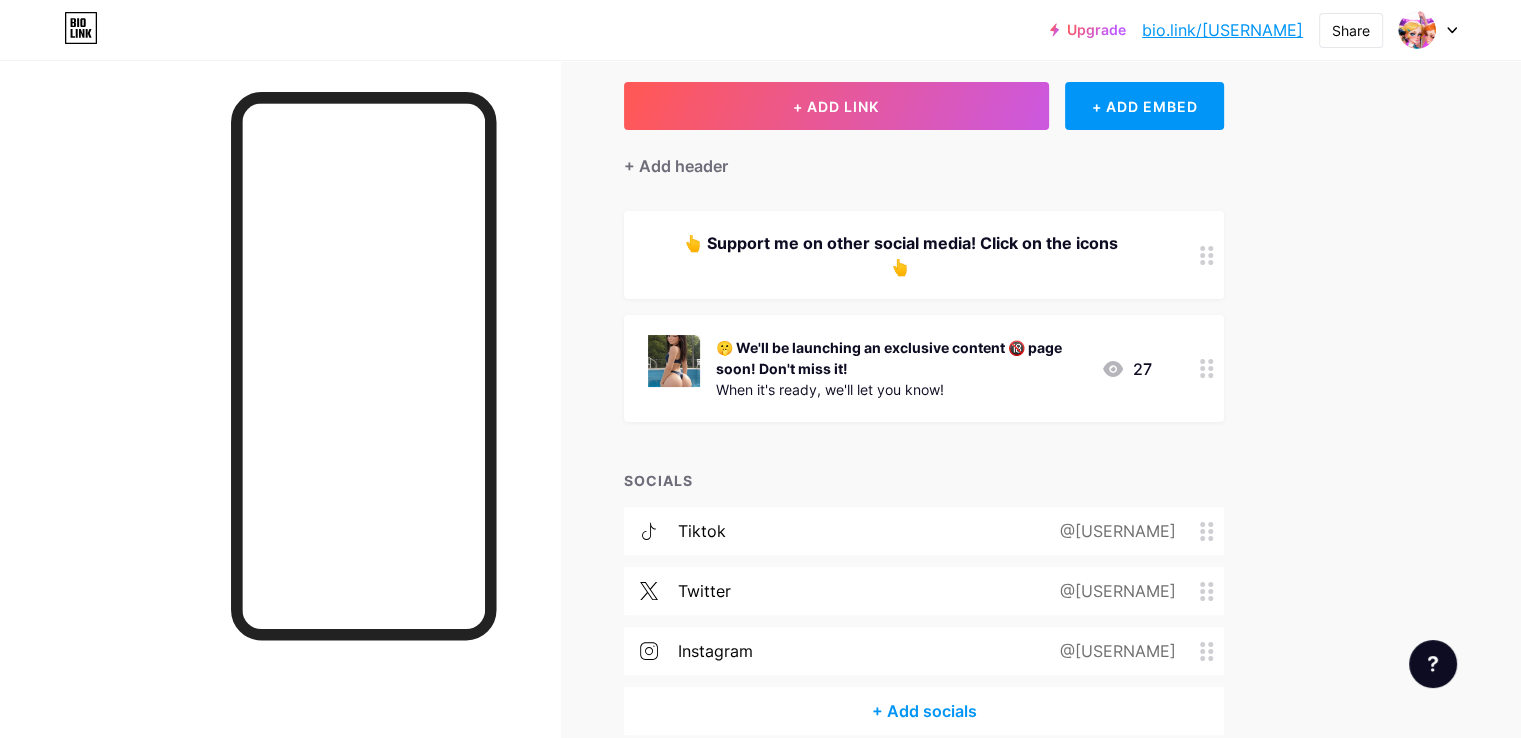 scroll, scrollTop: 176, scrollLeft: 0, axis: vertical 